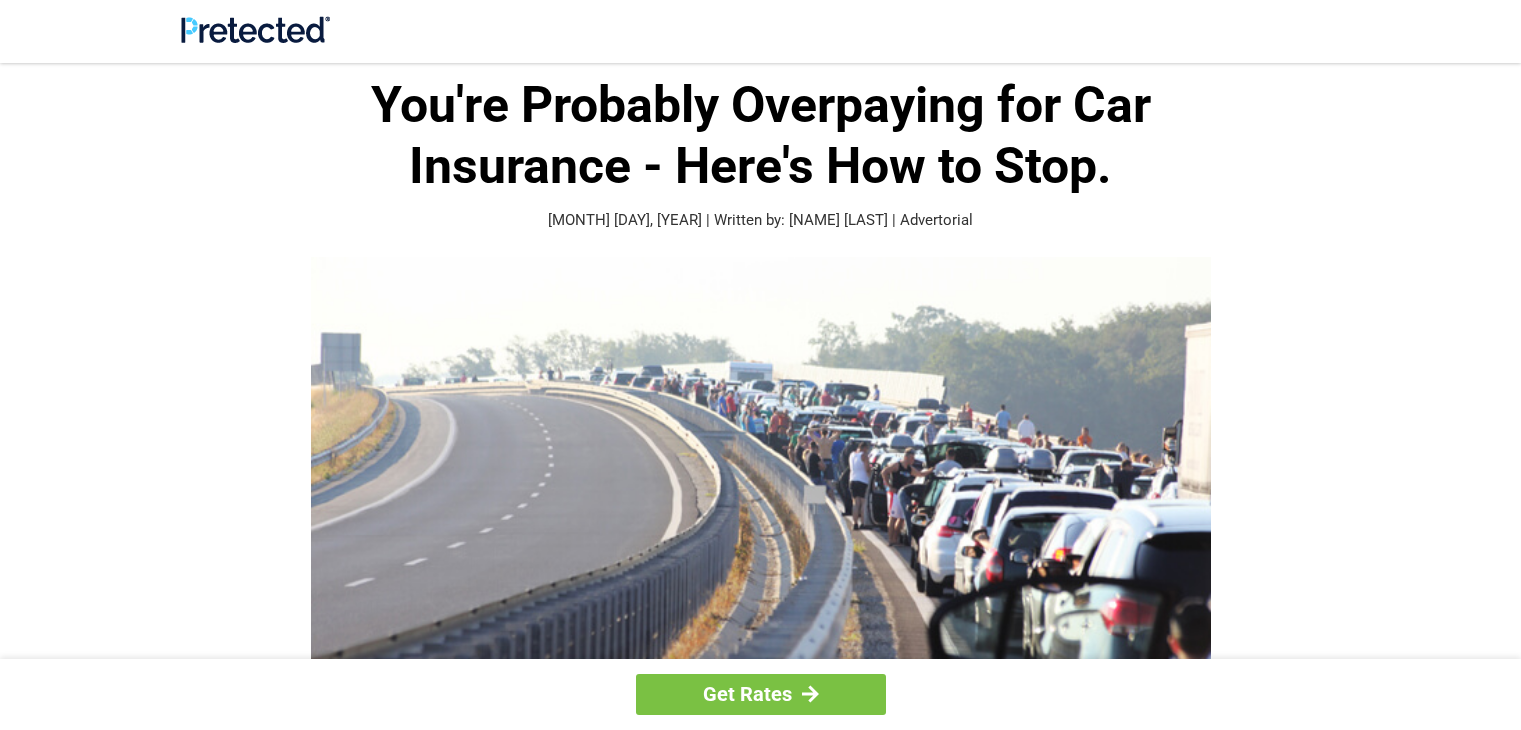 scroll, scrollTop: 0, scrollLeft: 0, axis: both 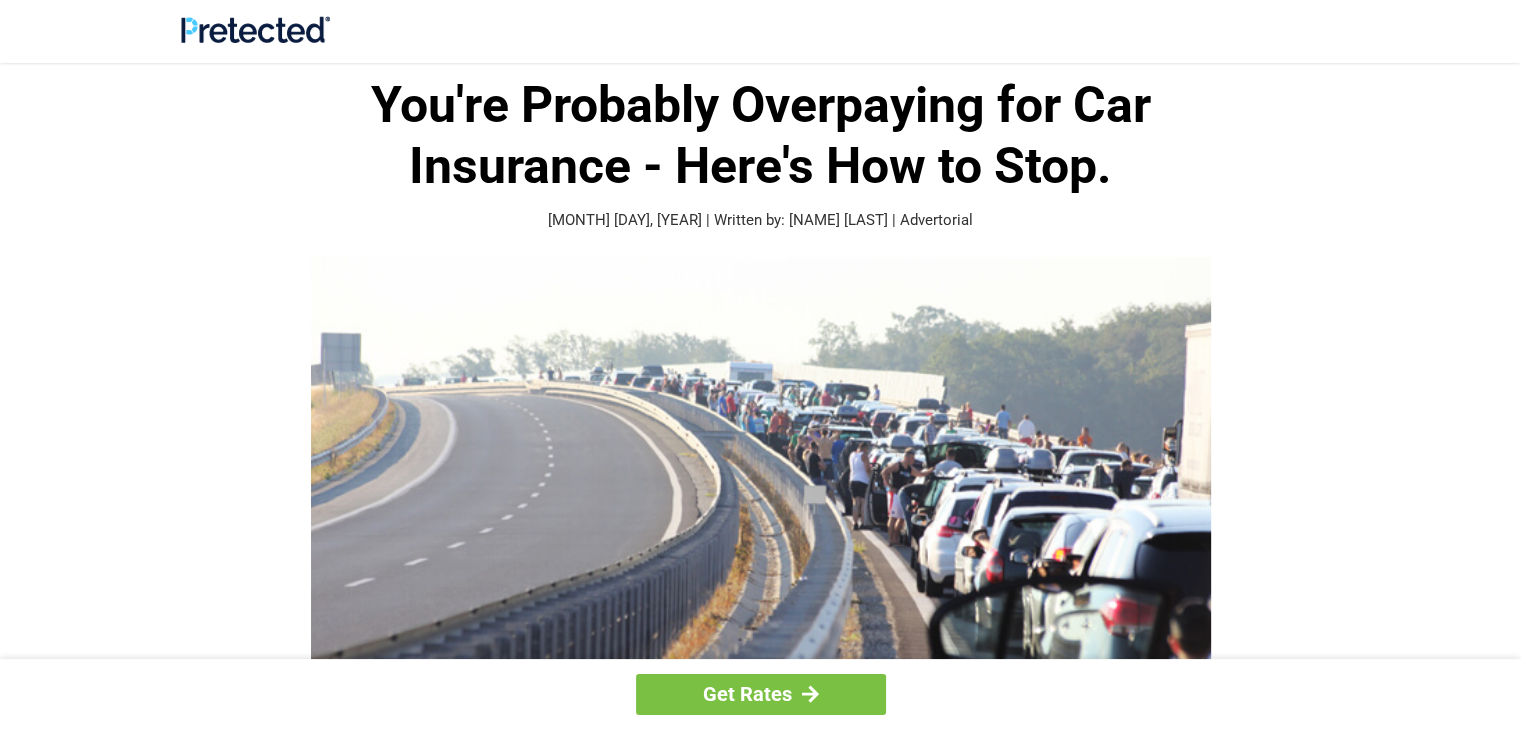 click at bounding box center [761, 490] 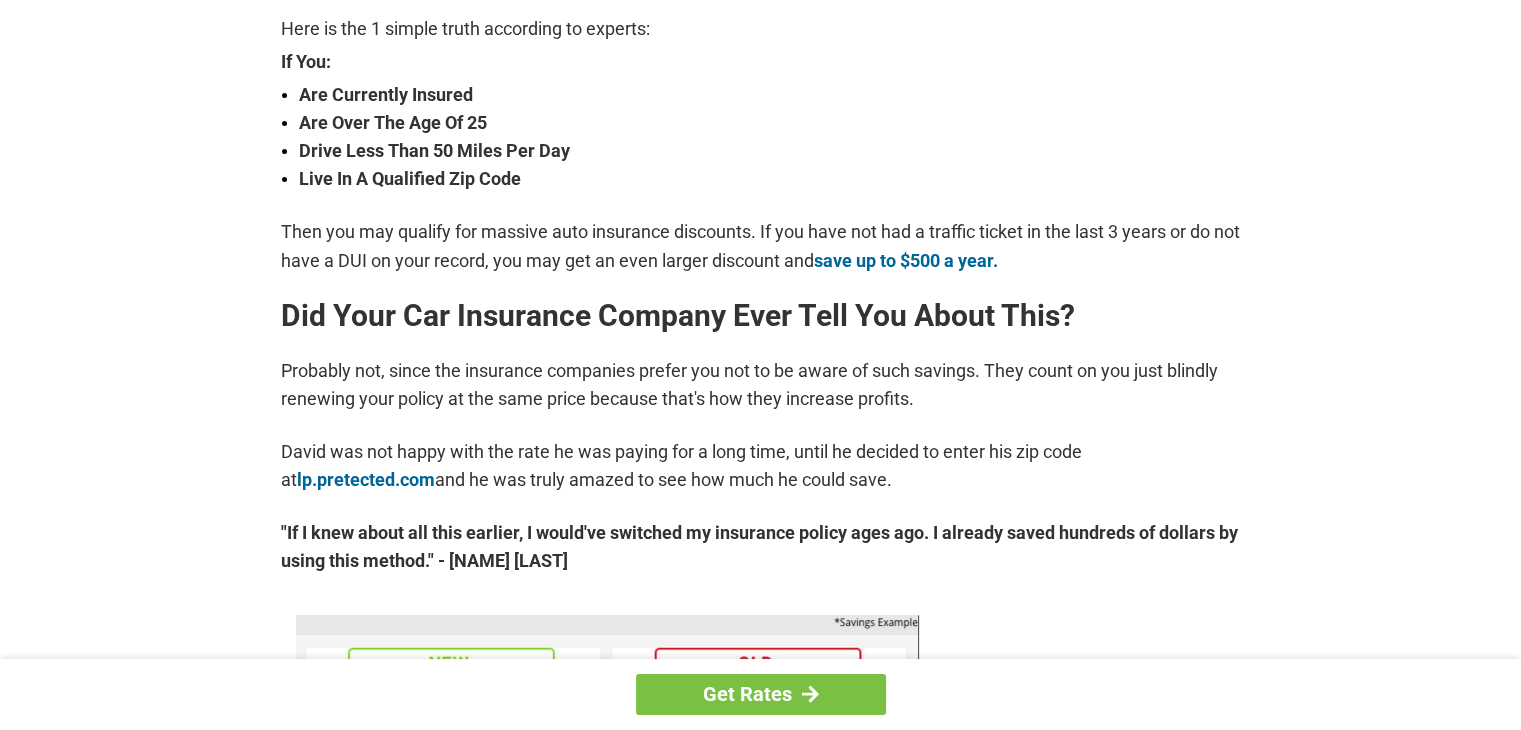 scroll, scrollTop: 746, scrollLeft: 0, axis: vertical 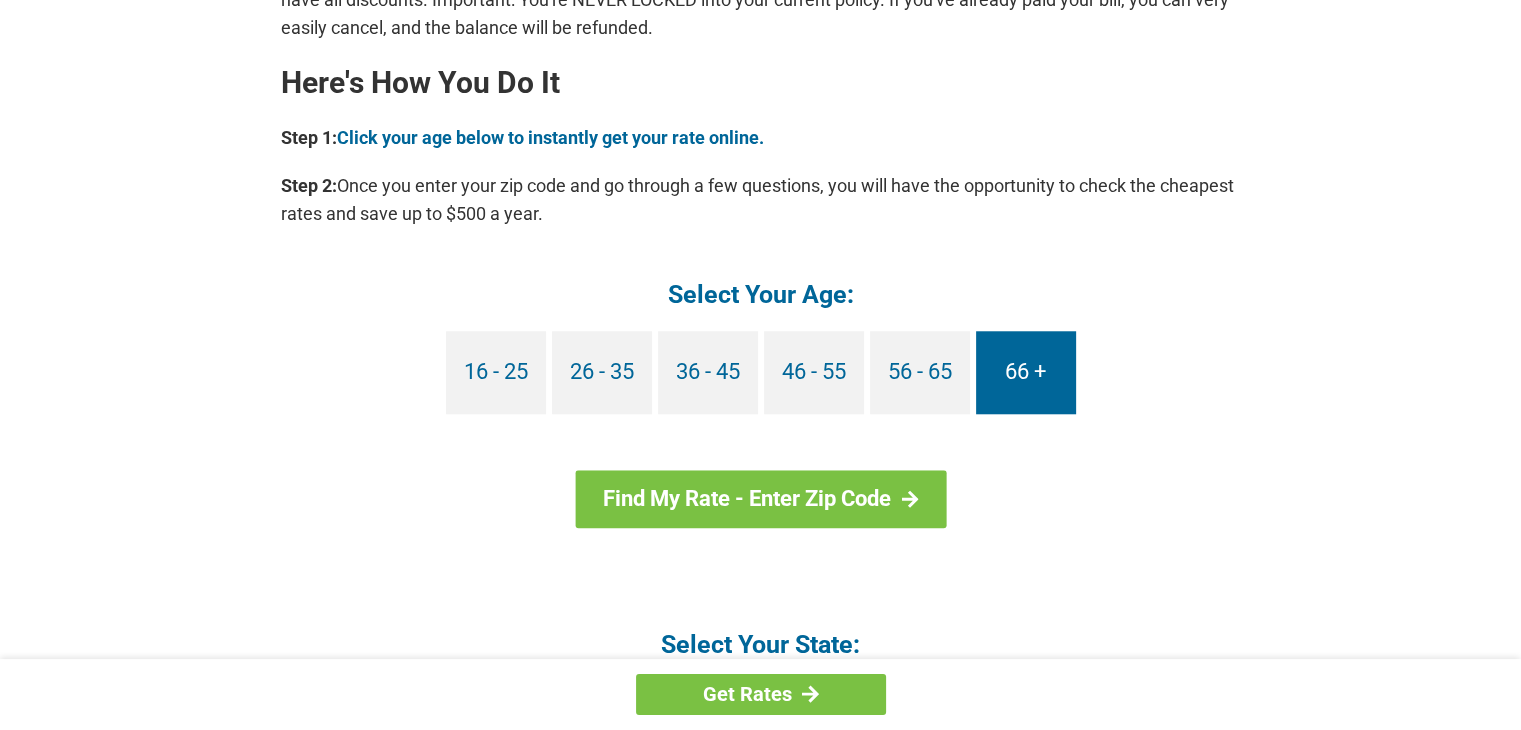 click on "66 +" at bounding box center (1026, 372) 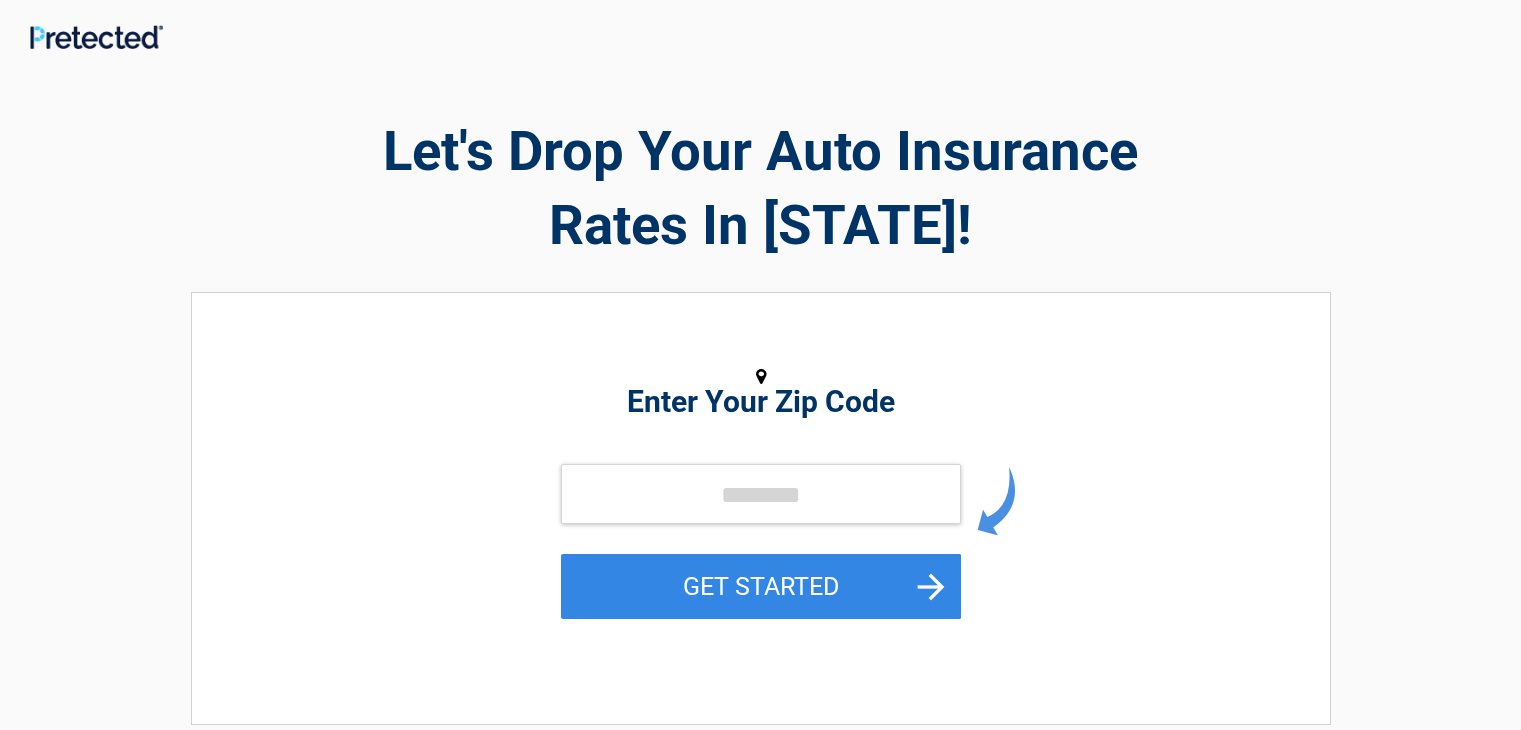 scroll, scrollTop: 0, scrollLeft: 0, axis: both 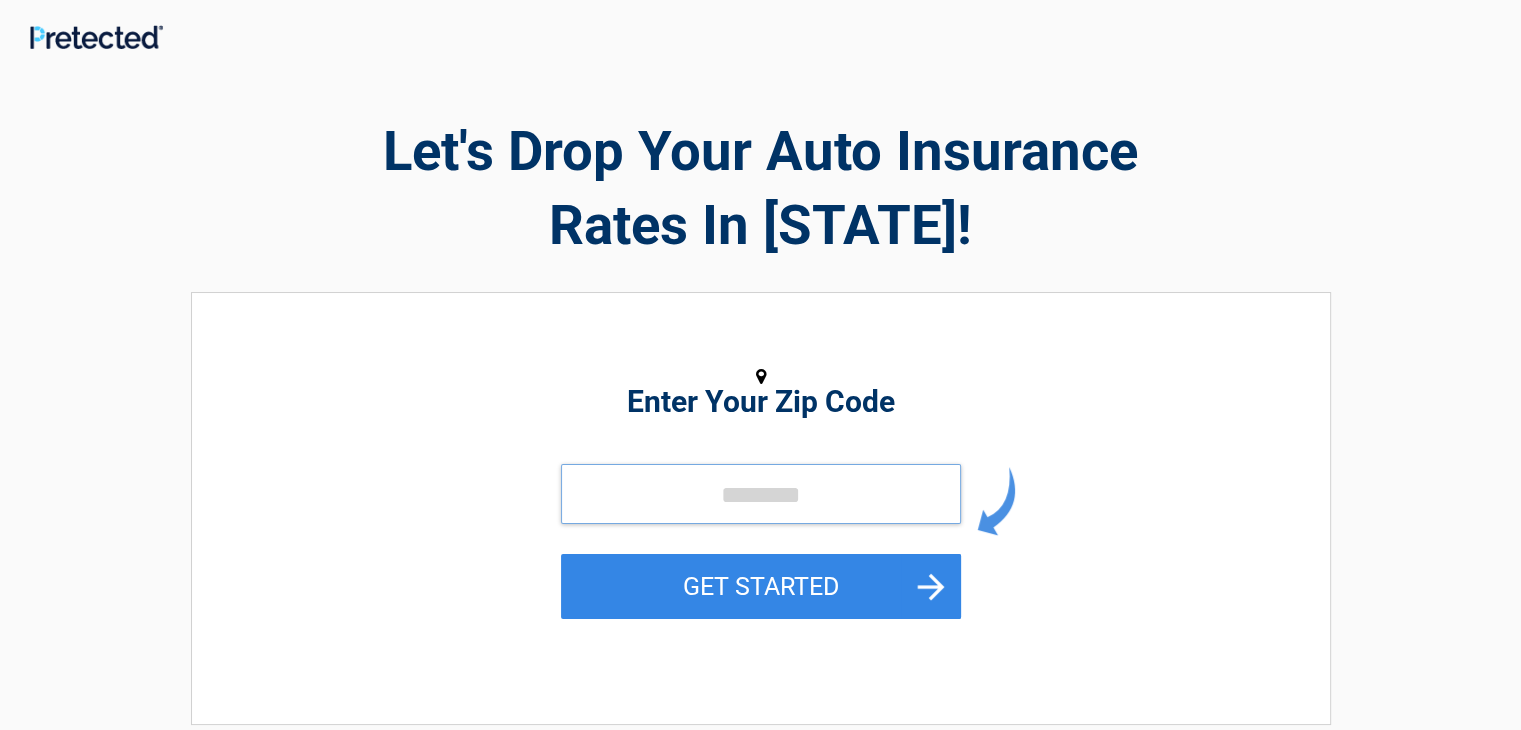 click at bounding box center (761, 494) 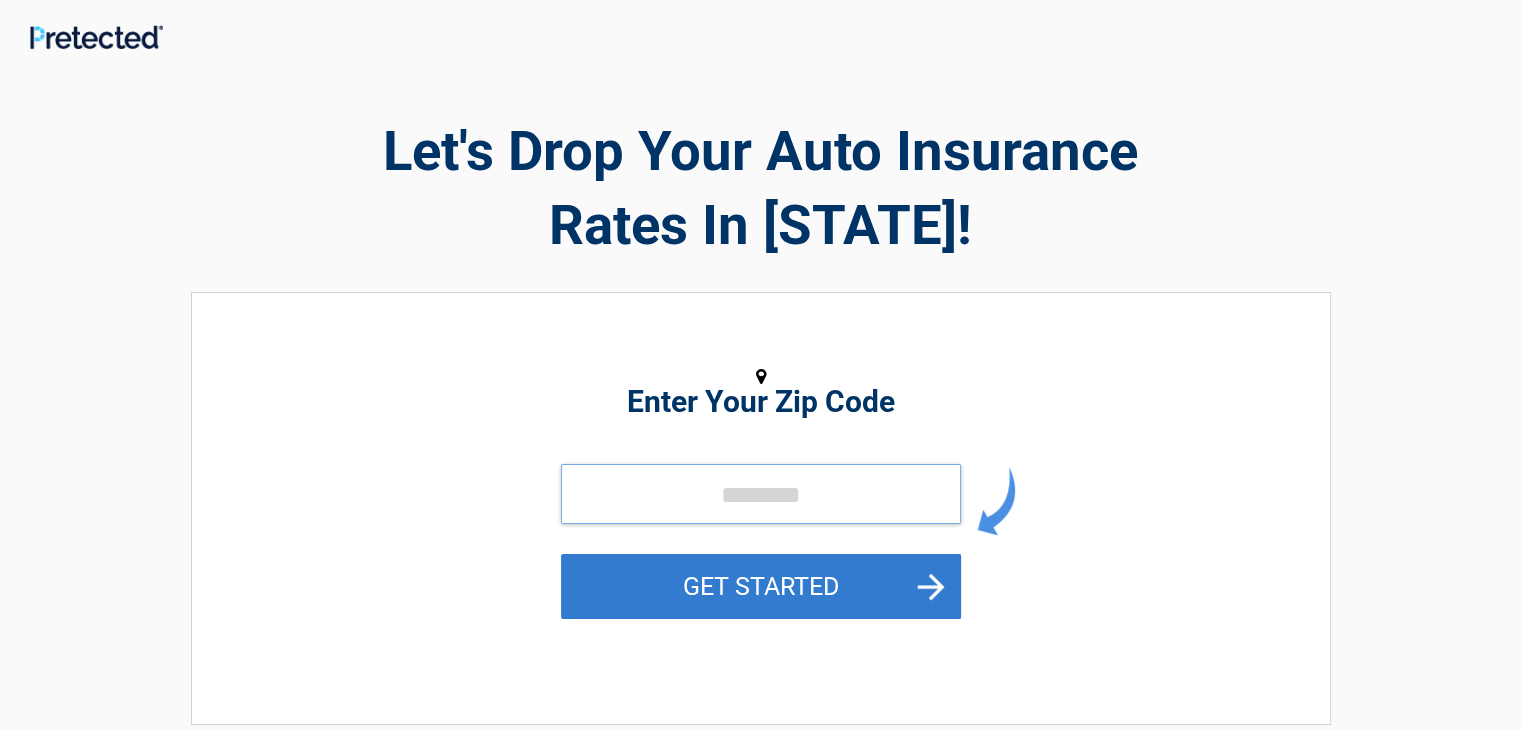 type on "*****" 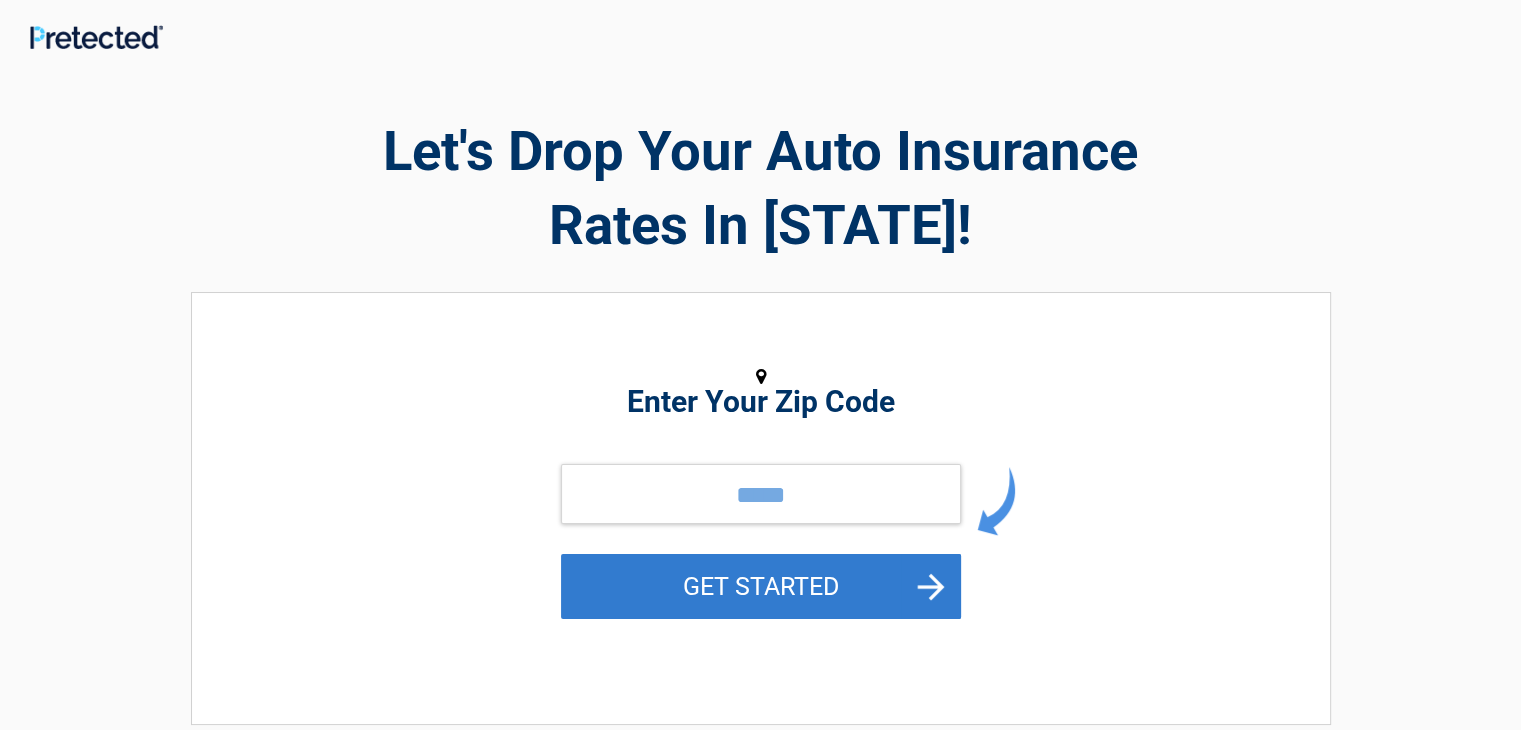 click on "GET STARTED" at bounding box center (761, 586) 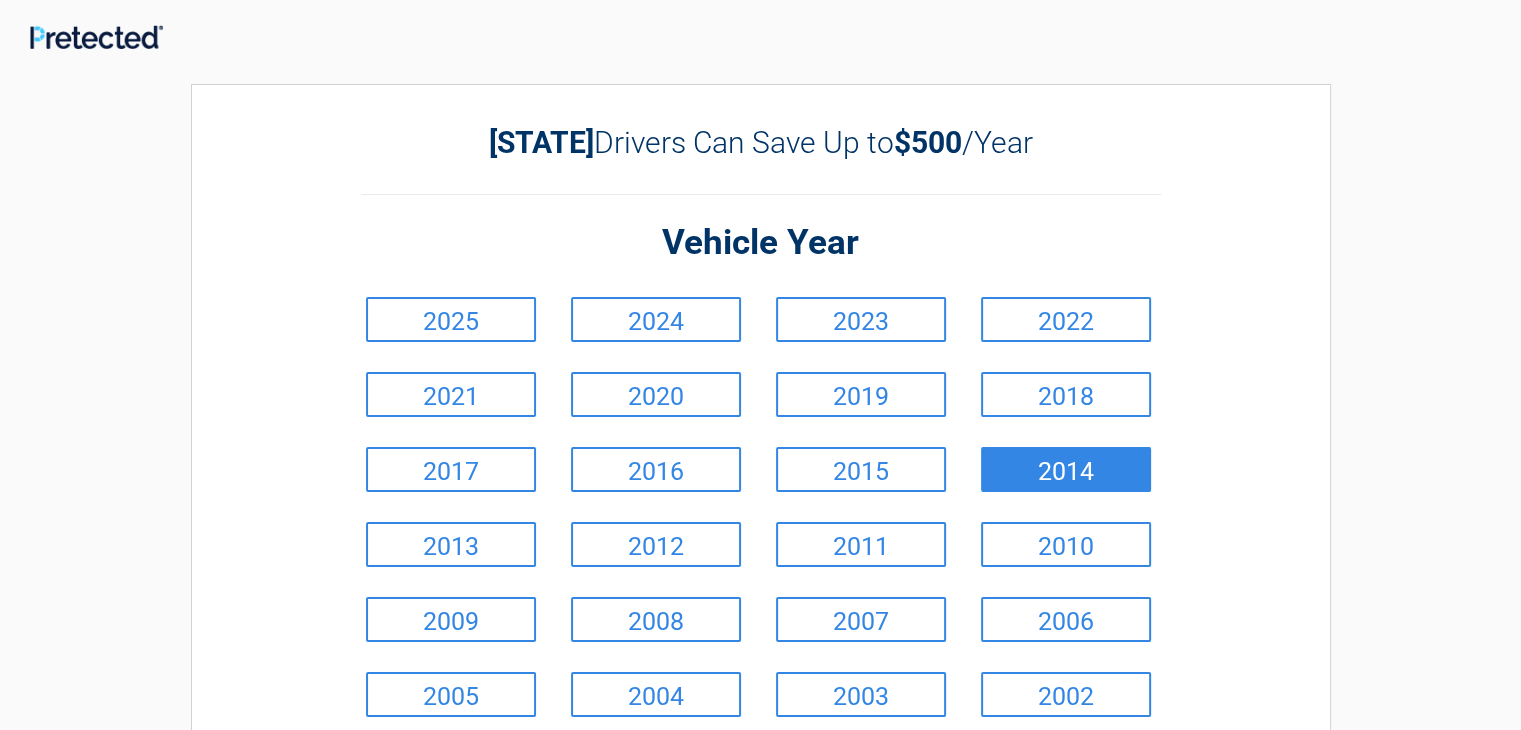 click on "2014" at bounding box center [1066, 469] 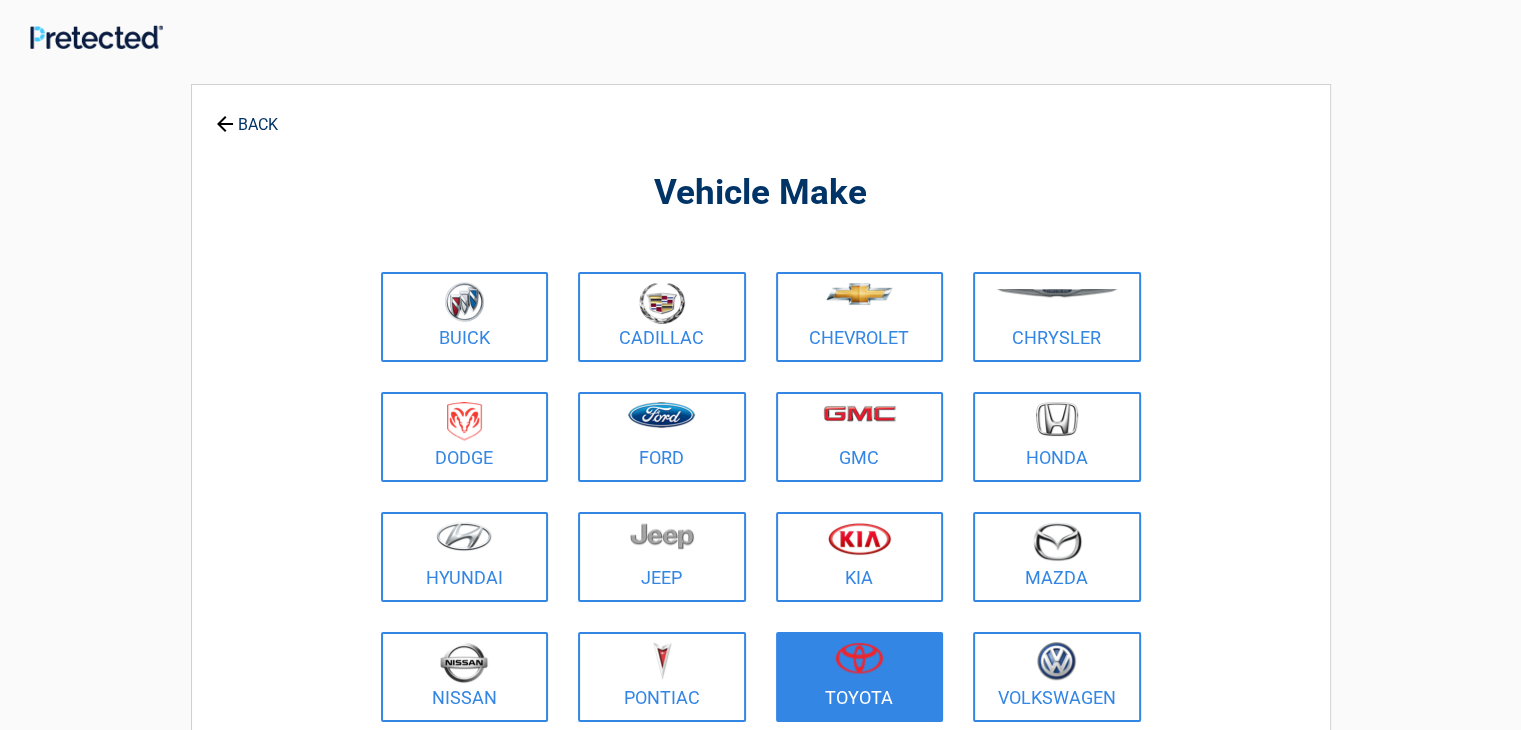 click at bounding box center [860, 664] 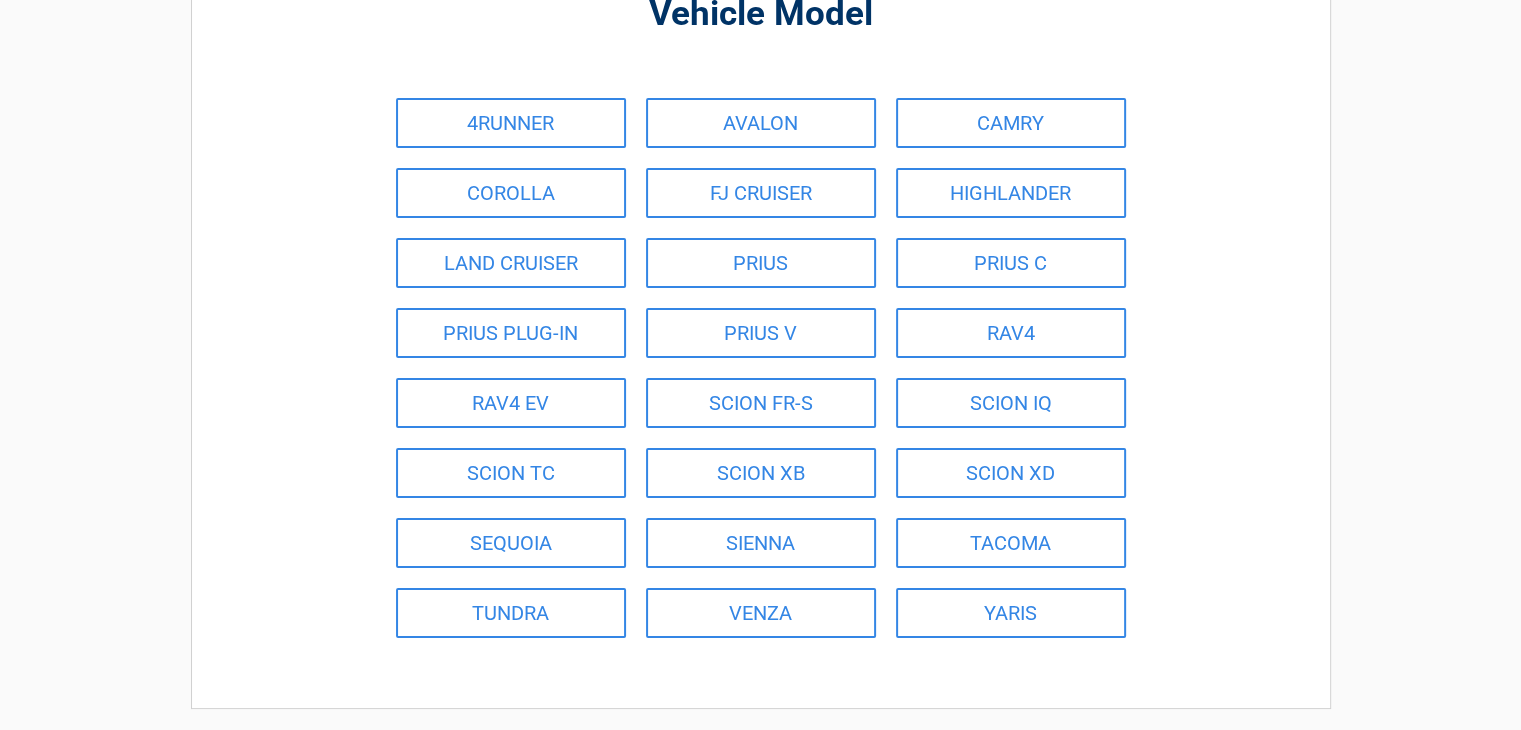 scroll, scrollTop: 186, scrollLeft: 0, axis: vertical 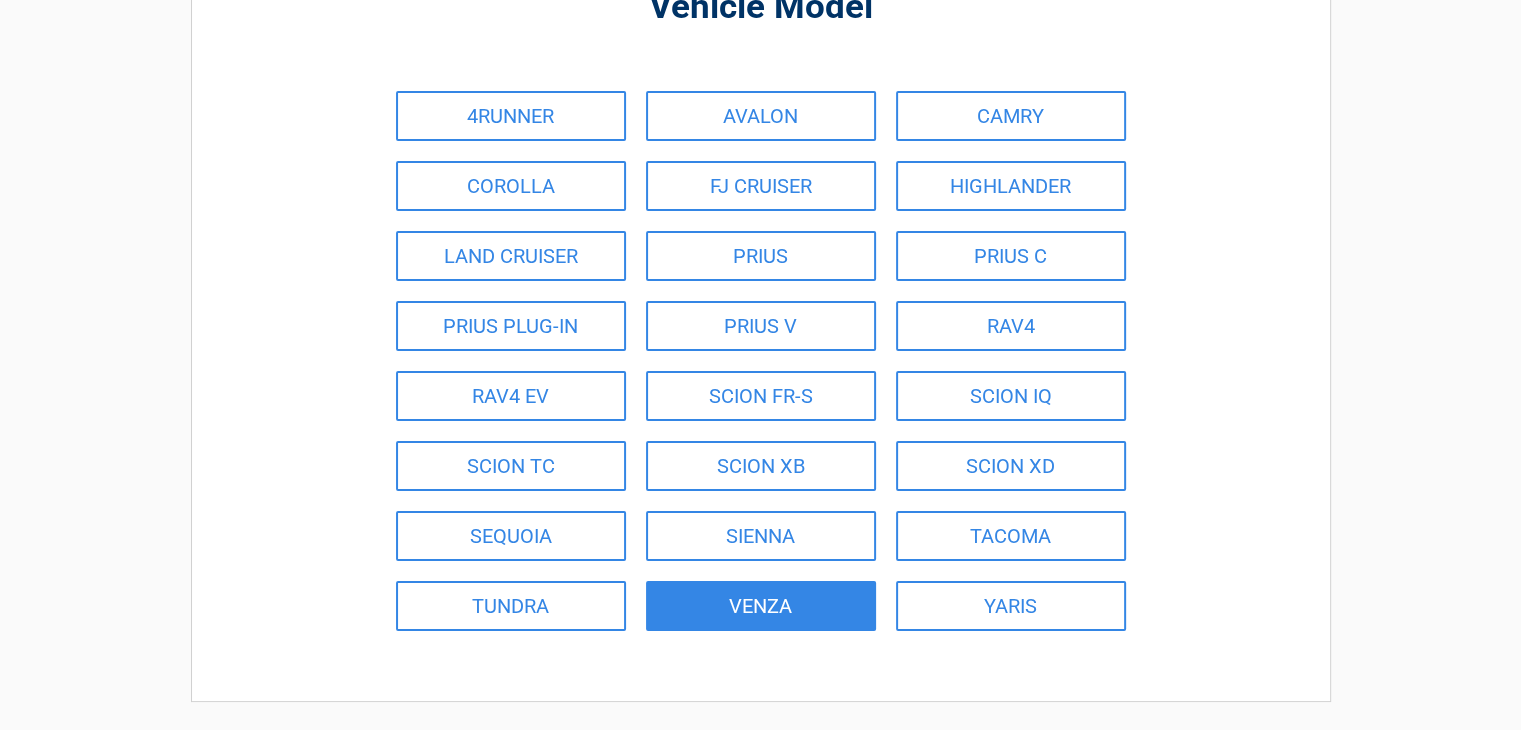 click on "VENZA" at bounding box center (761, 606) 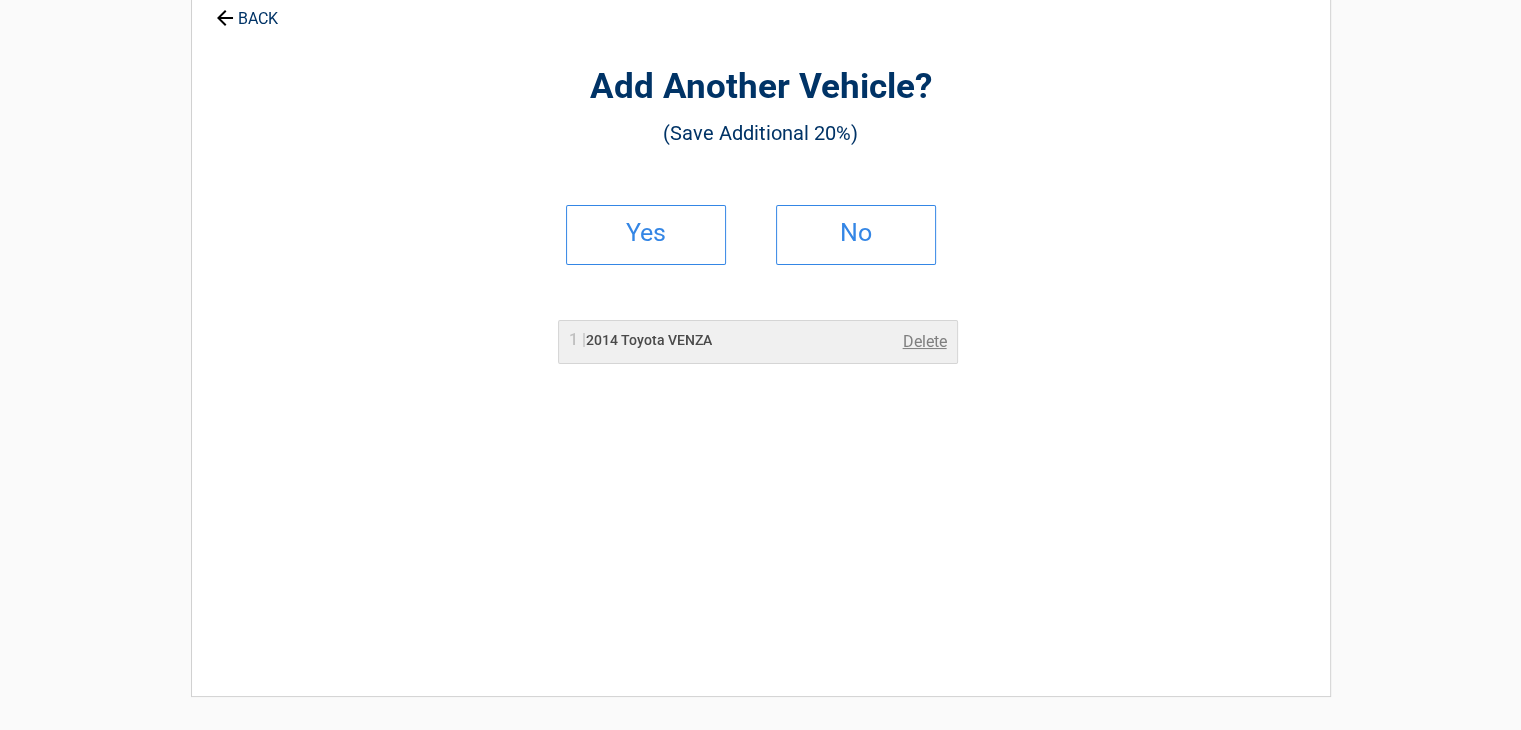 scroll, scrollTop: 0, scrollLeft: 0, axis: both 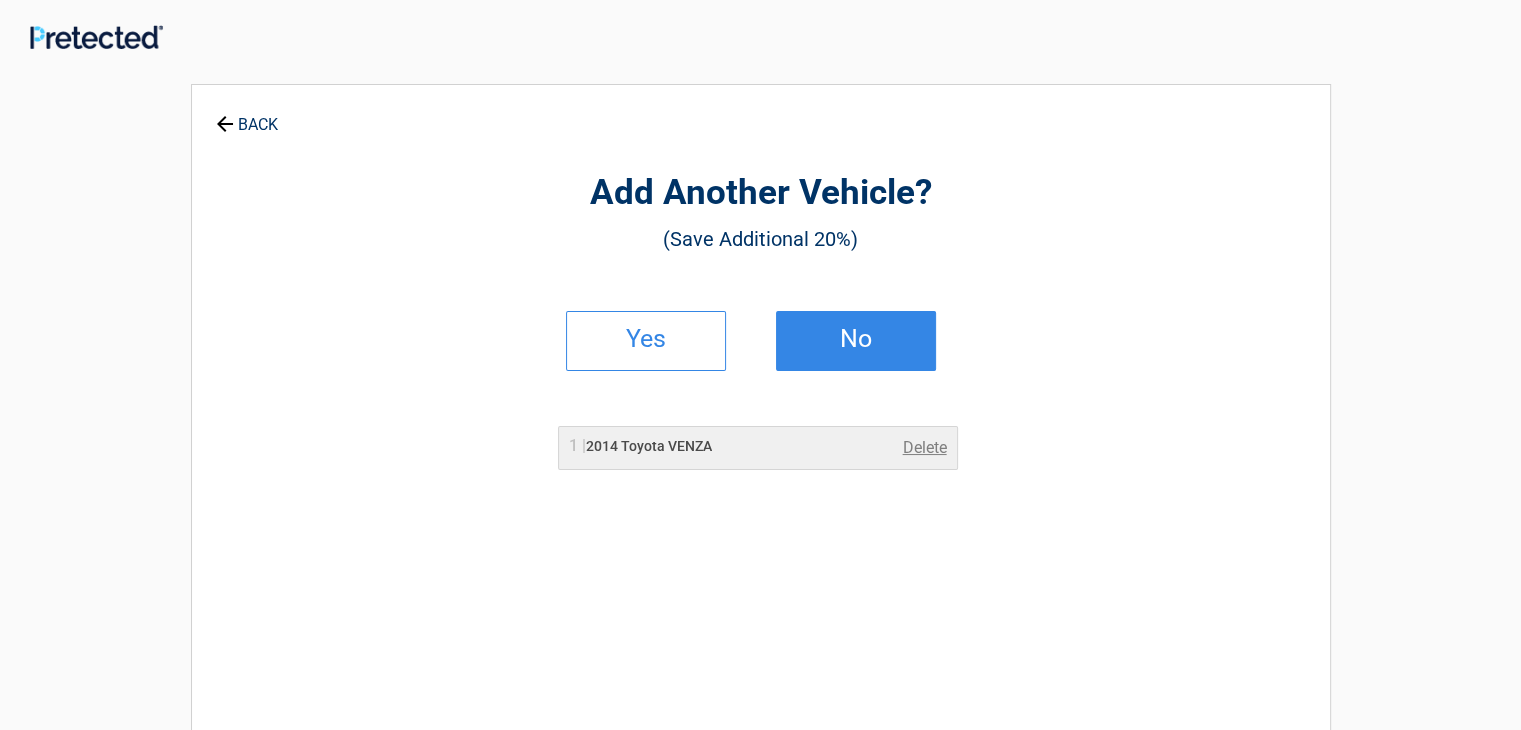 click on "No" at bounding box center [856, 339] 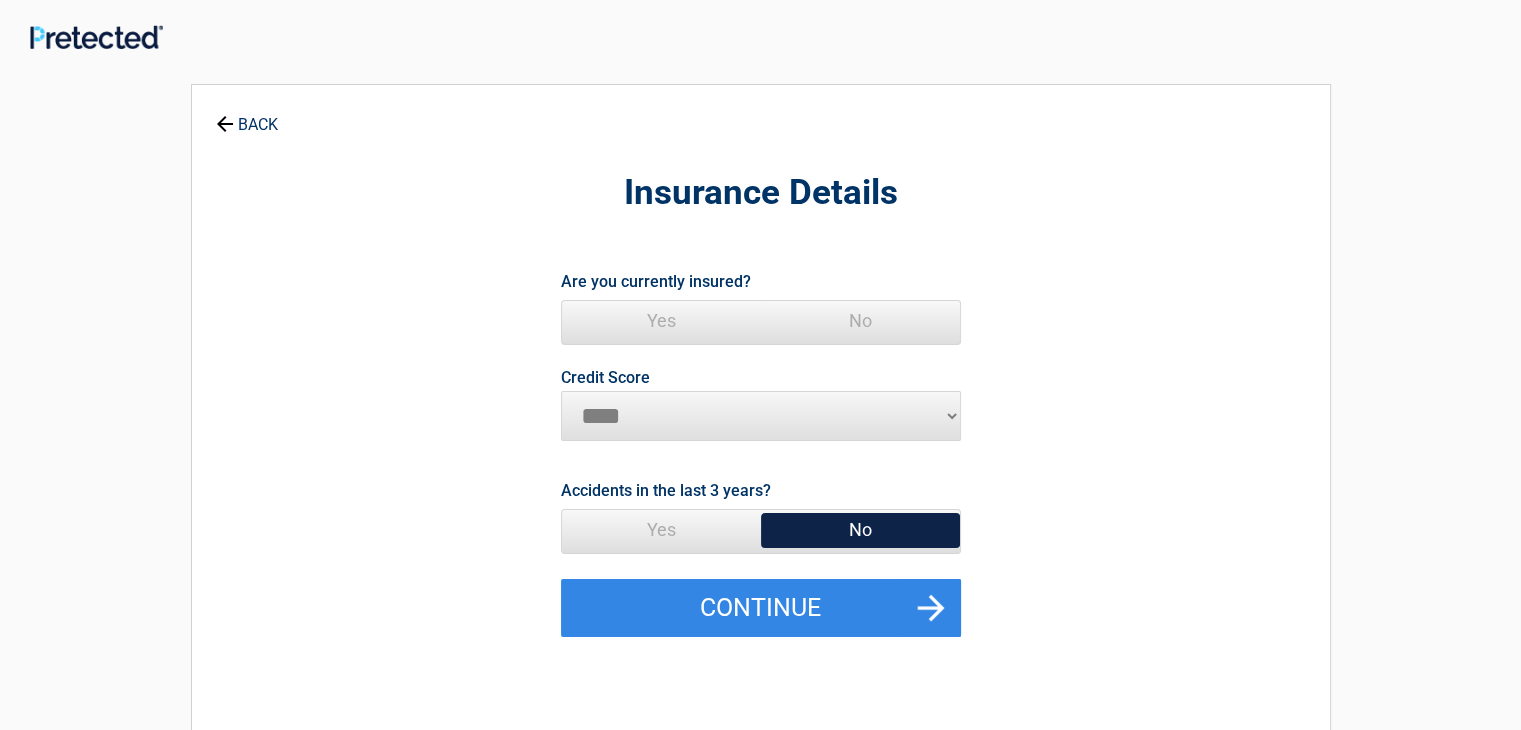 click on "Yes" at bounding box center [661, 321] 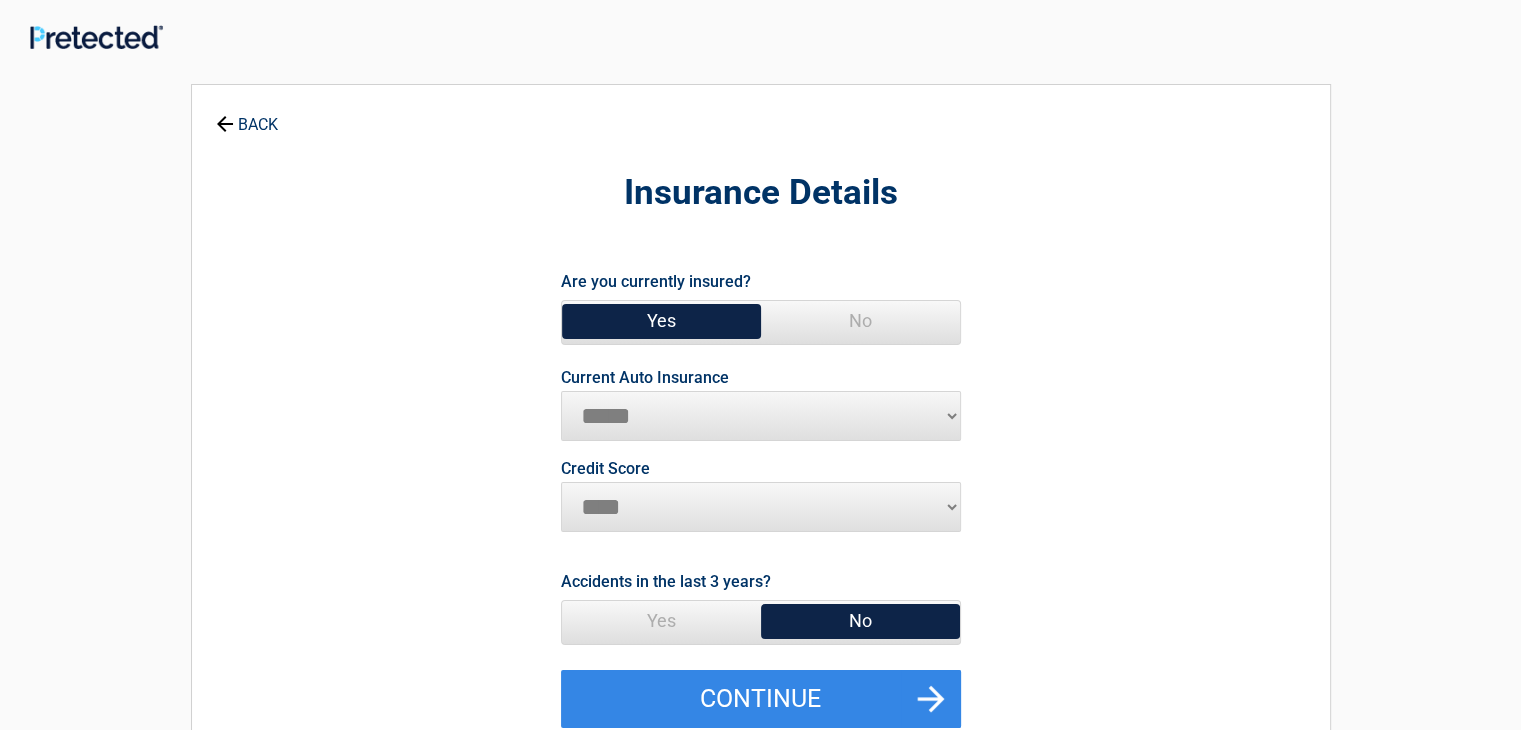 click on "**********" at bounding box center (761, 416) 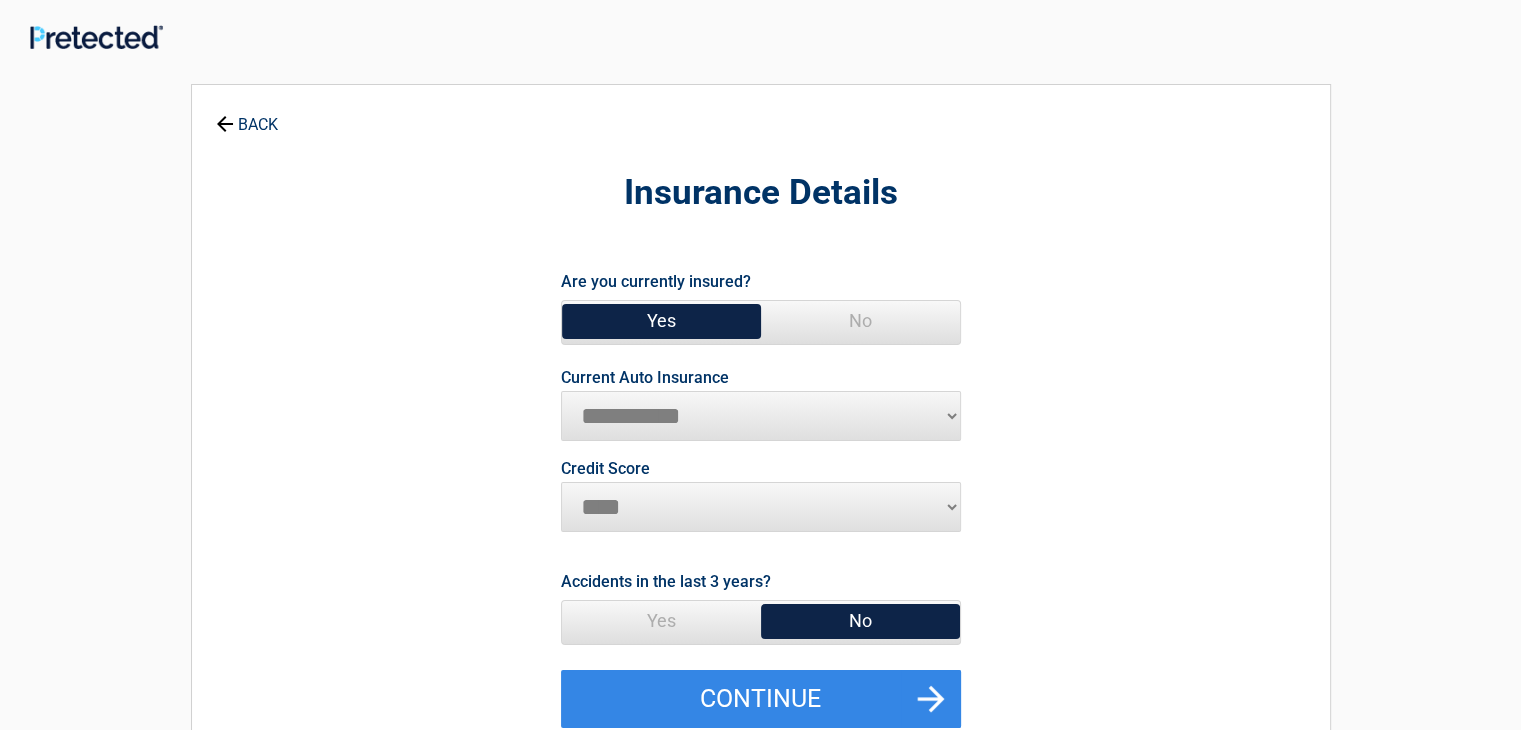 click on "**********" at bounding box center (761, 416) 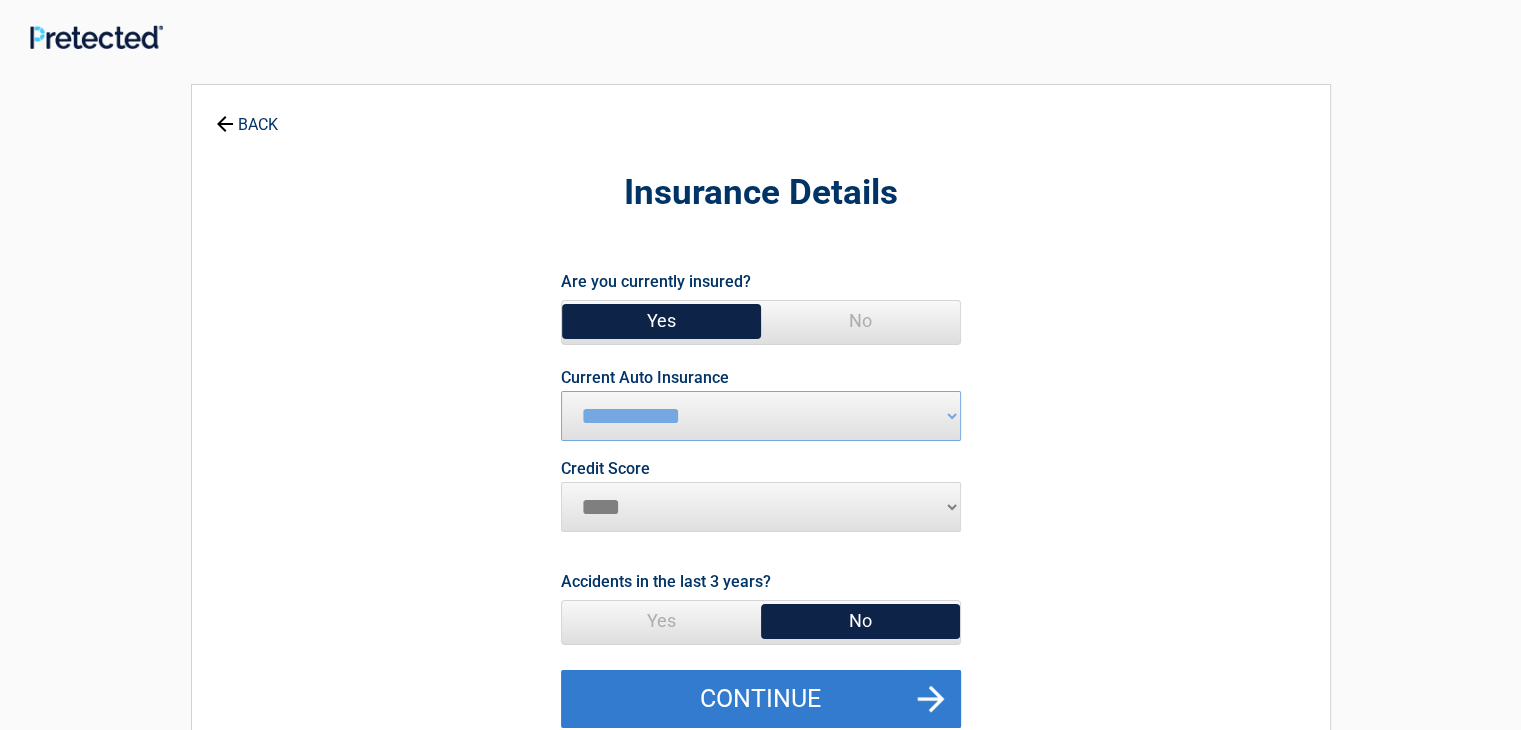 click on "Continue" at bounding box center (761, 699) 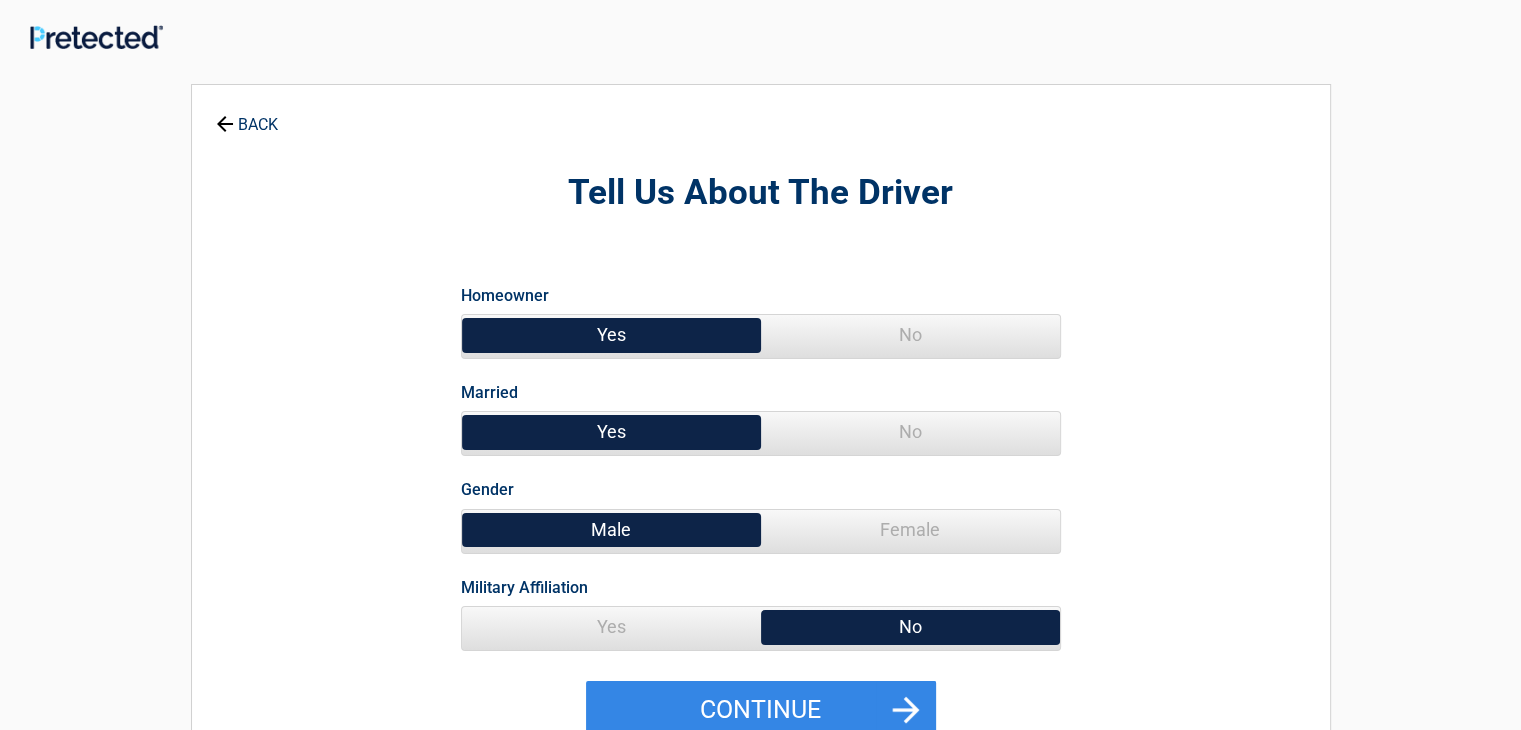 click on "No" at bounding box center (910, 432) 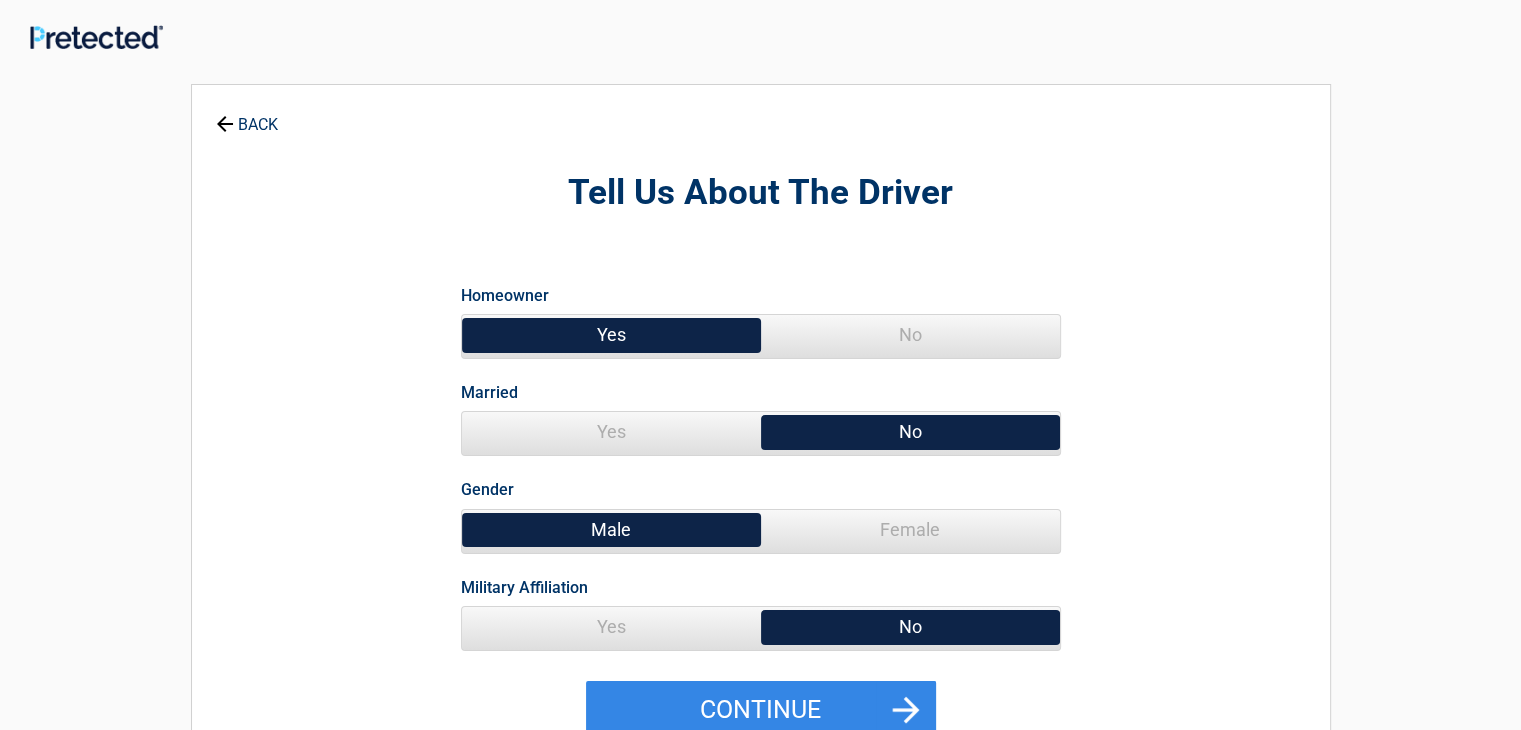 click on "Female" at bounding box center [910, 530] 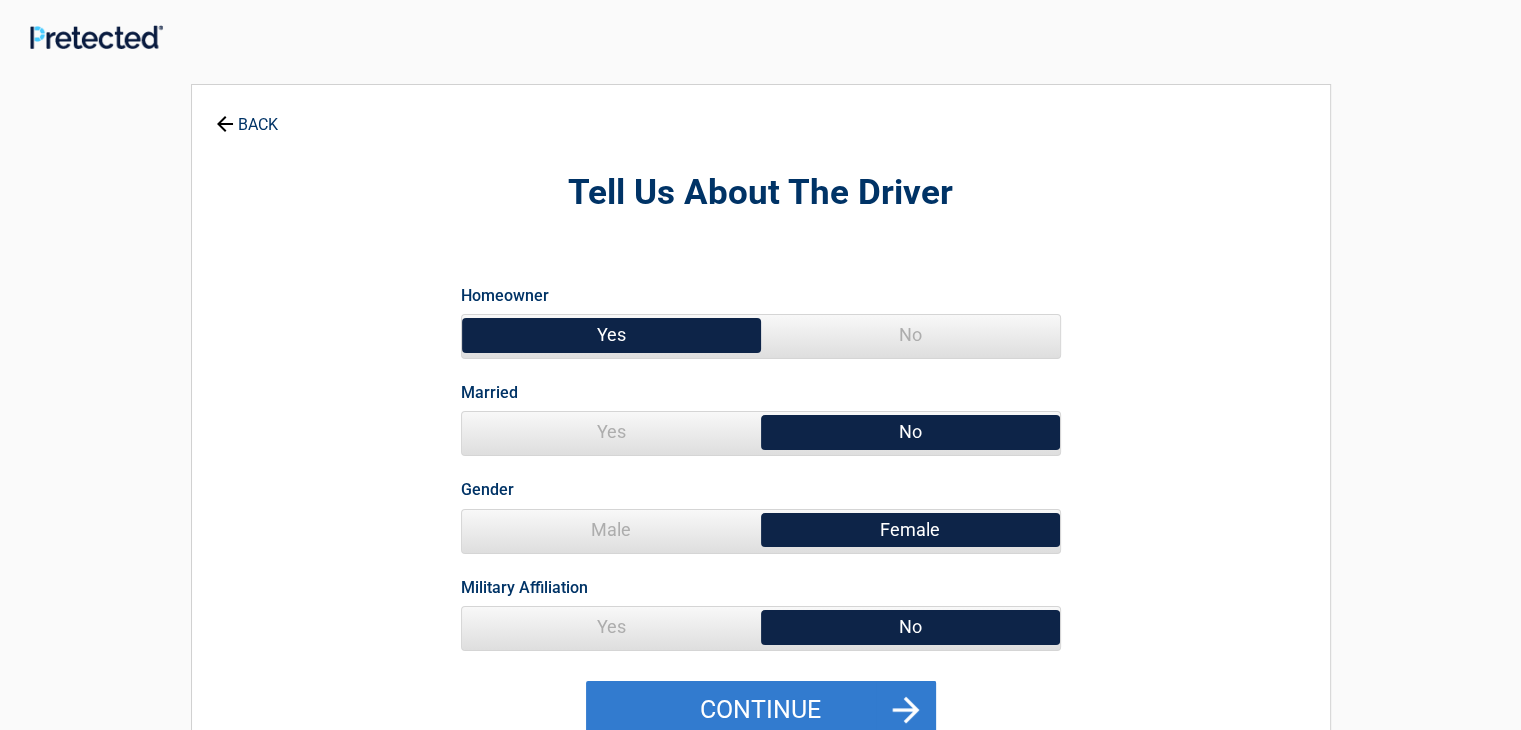 click on "Continue" at bounding box center (761, 710) 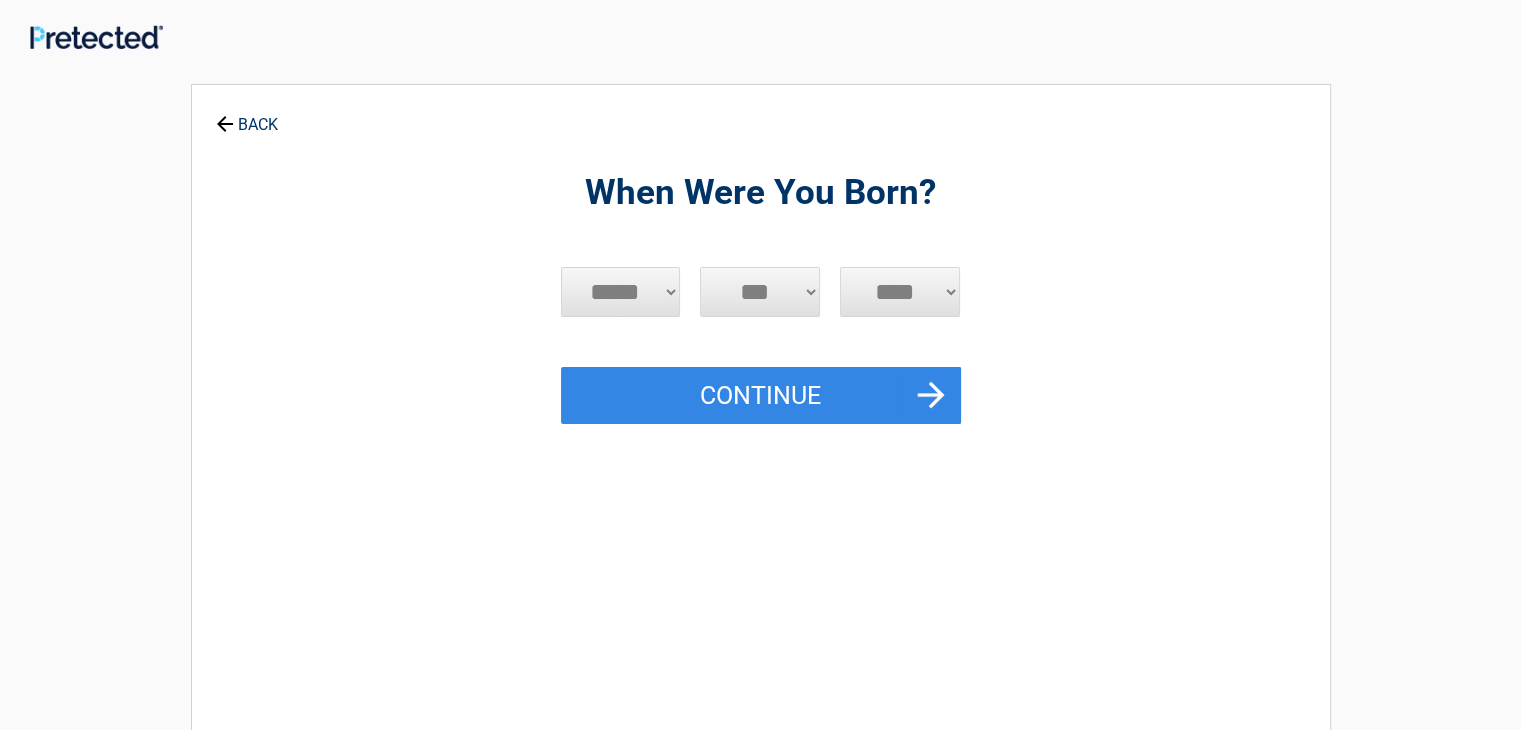 click on "*****
***
***
***
***
***
***
***
***
***
***
***
***" at bounding box center [621, 292] 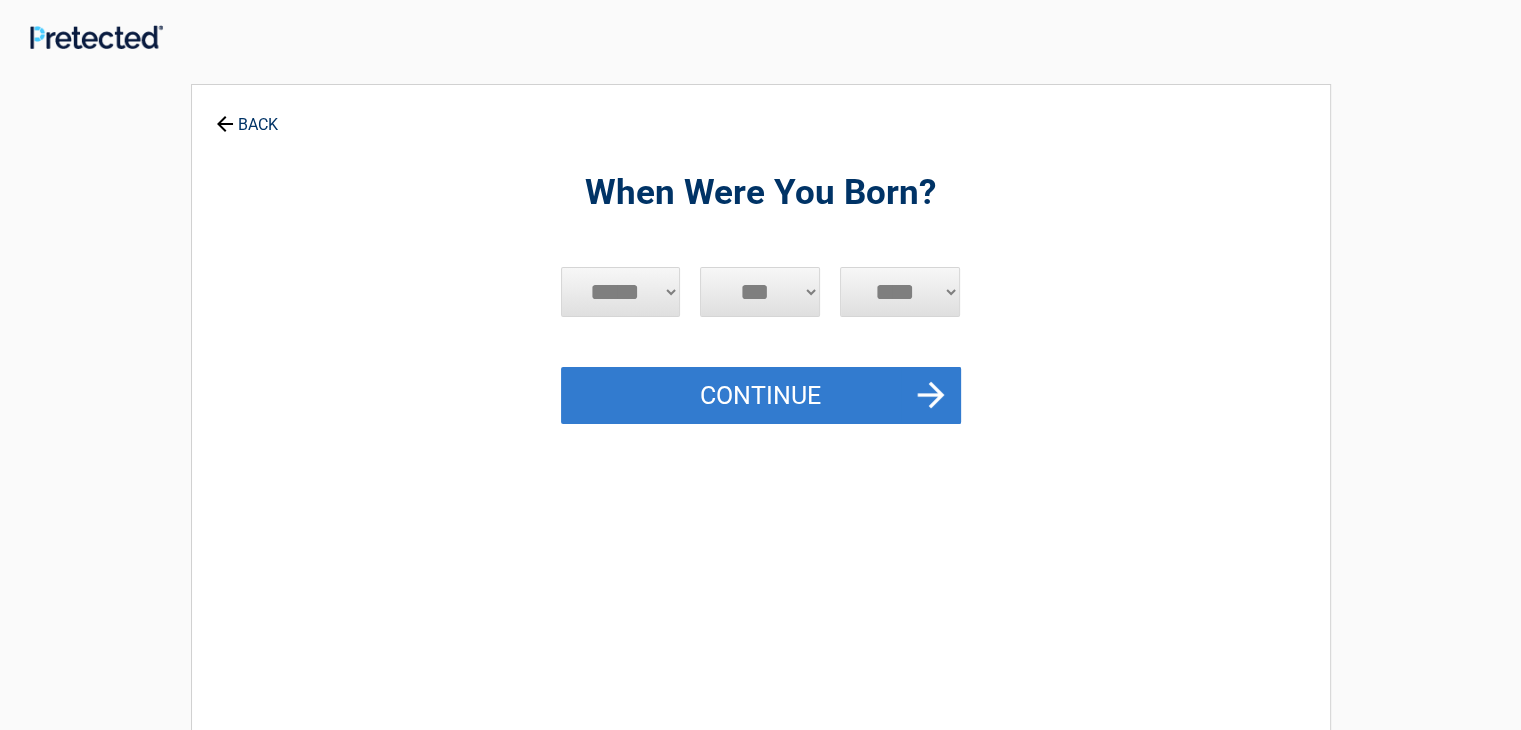 click on "Continue" at bounding box center (761, 396) 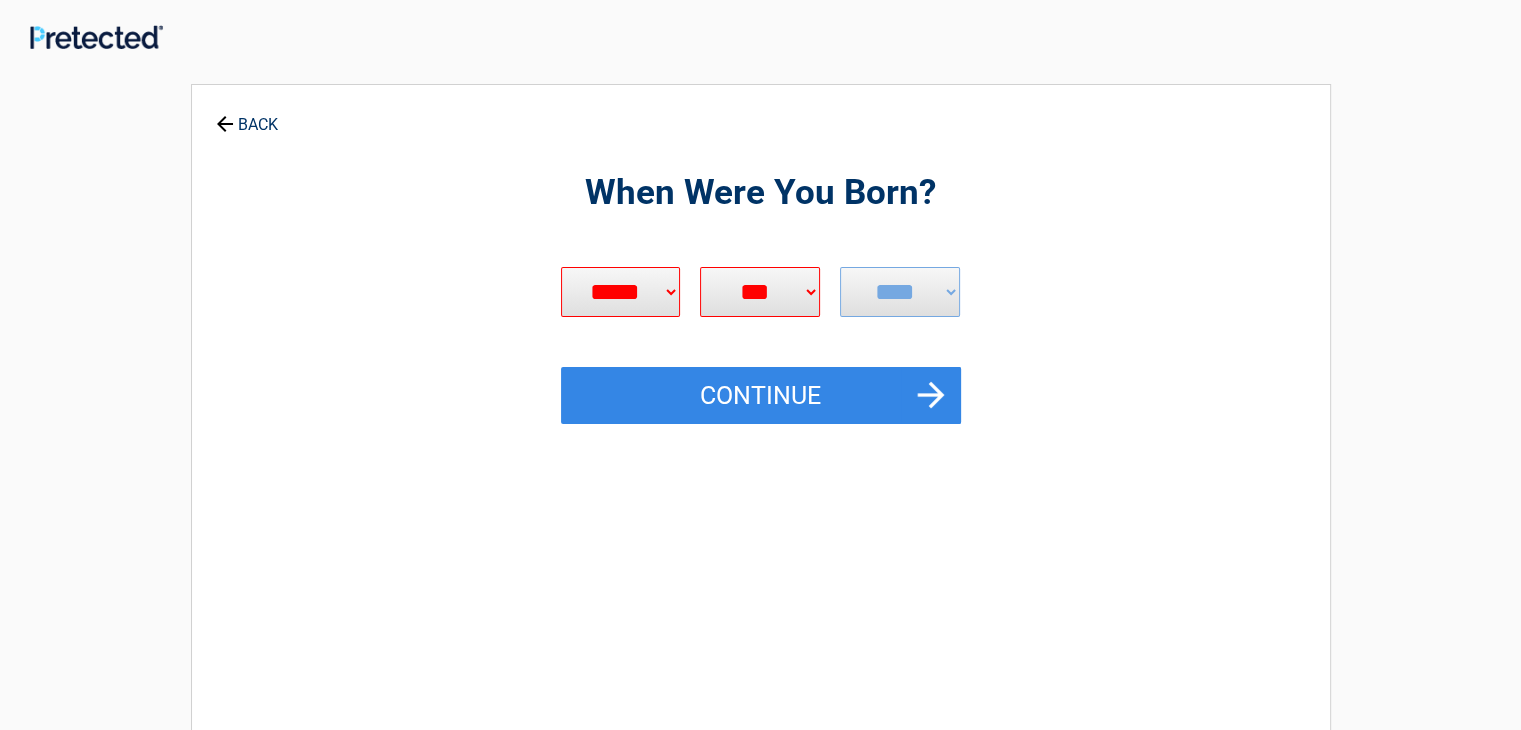 click on "*****
***
***
***
***
***
***
***
***
***
***
***
***" at bounding box center [621, 292] 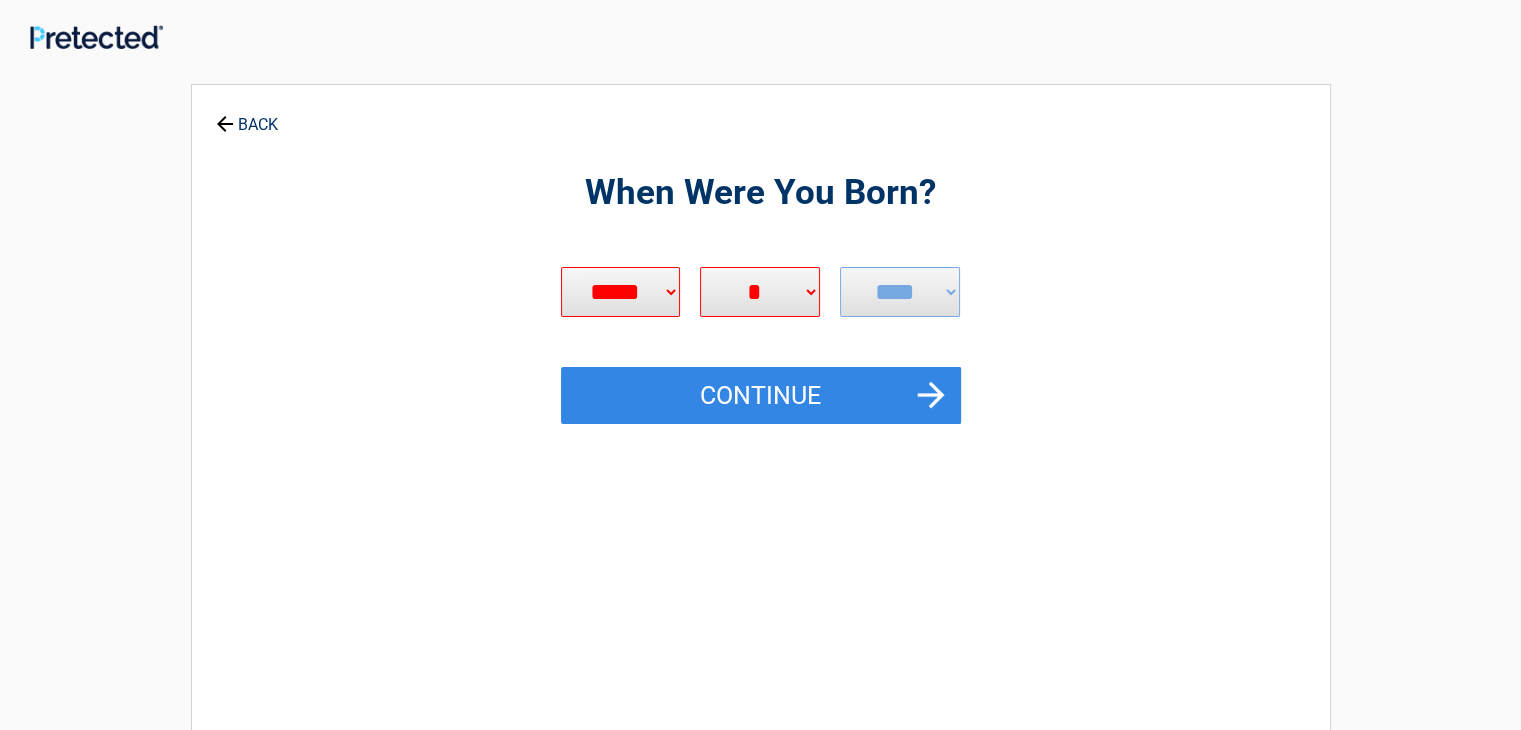 click on "***
*
*
*
*
*
*
*
*
*
**
**
**
**
**
**
**
**
**
**
**
**
**
**
**
**
**
**
**
**
**
**" at bounding box center [760, 292] 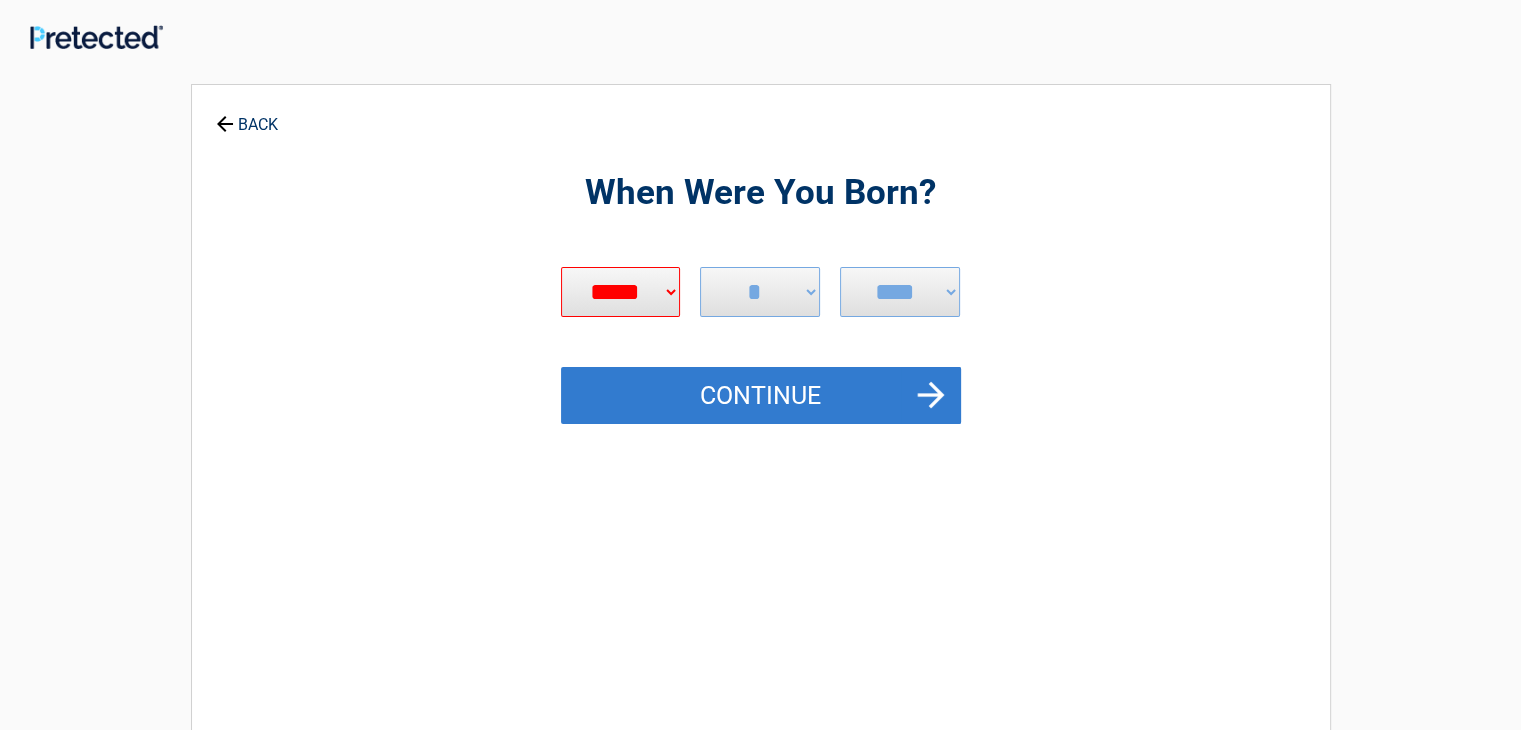 click on "Continue" at bounding box center (761, 396) 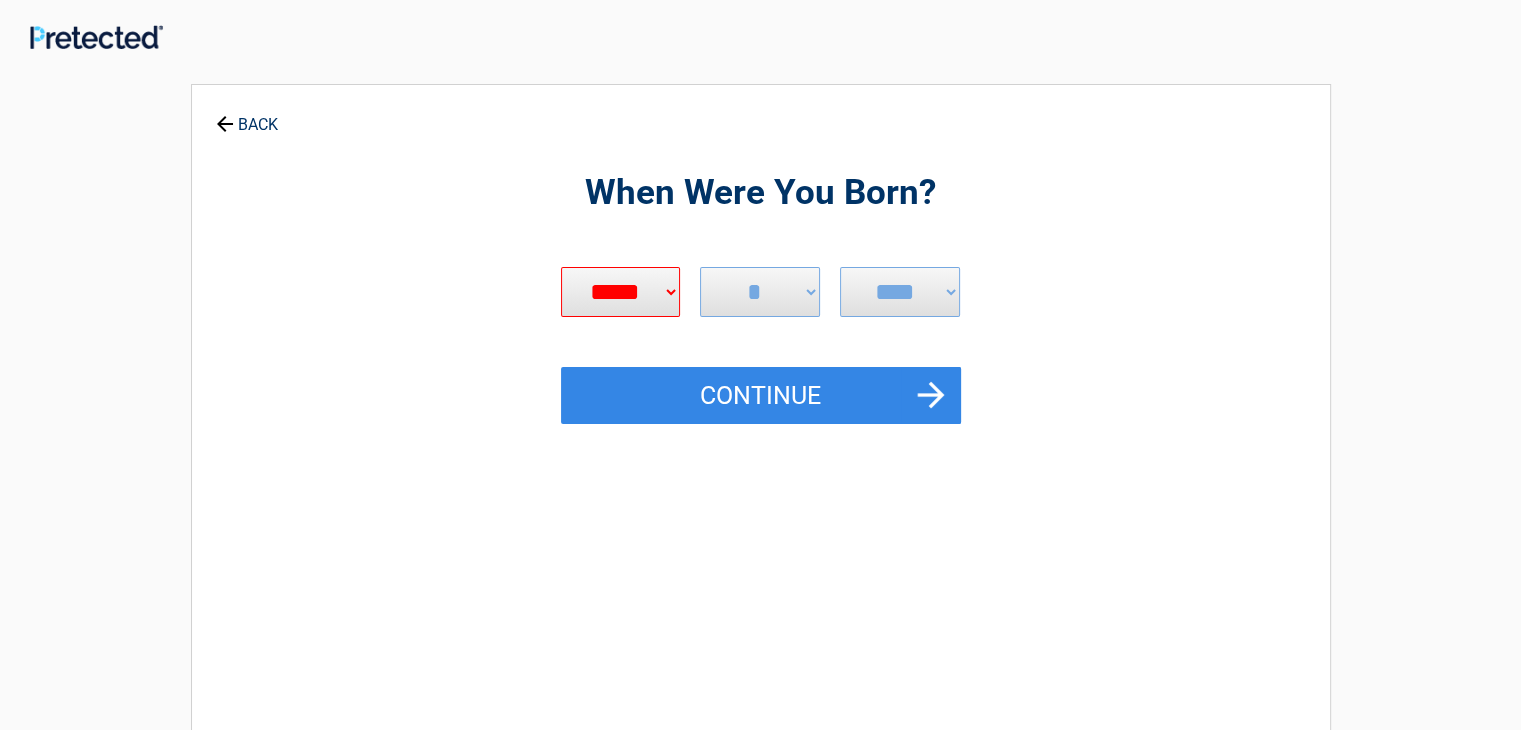 click on "*****
***
***
***
***
***
***
***
***
***
***
***
***" at bounding box center [621, 292] 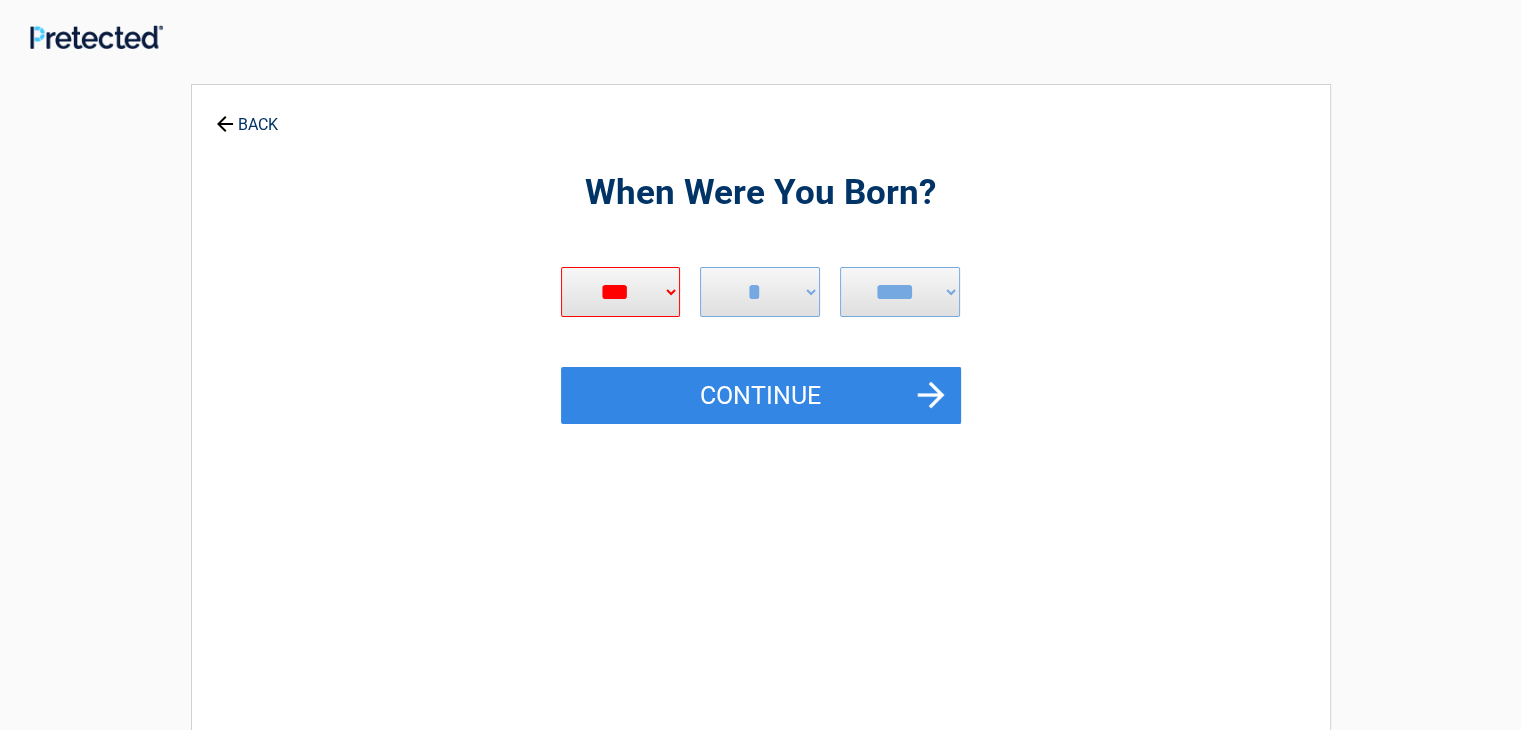 click on "*****
***
***
***
***
***
***
***
***
***
***
***
***" at bounding box center (621, 292) 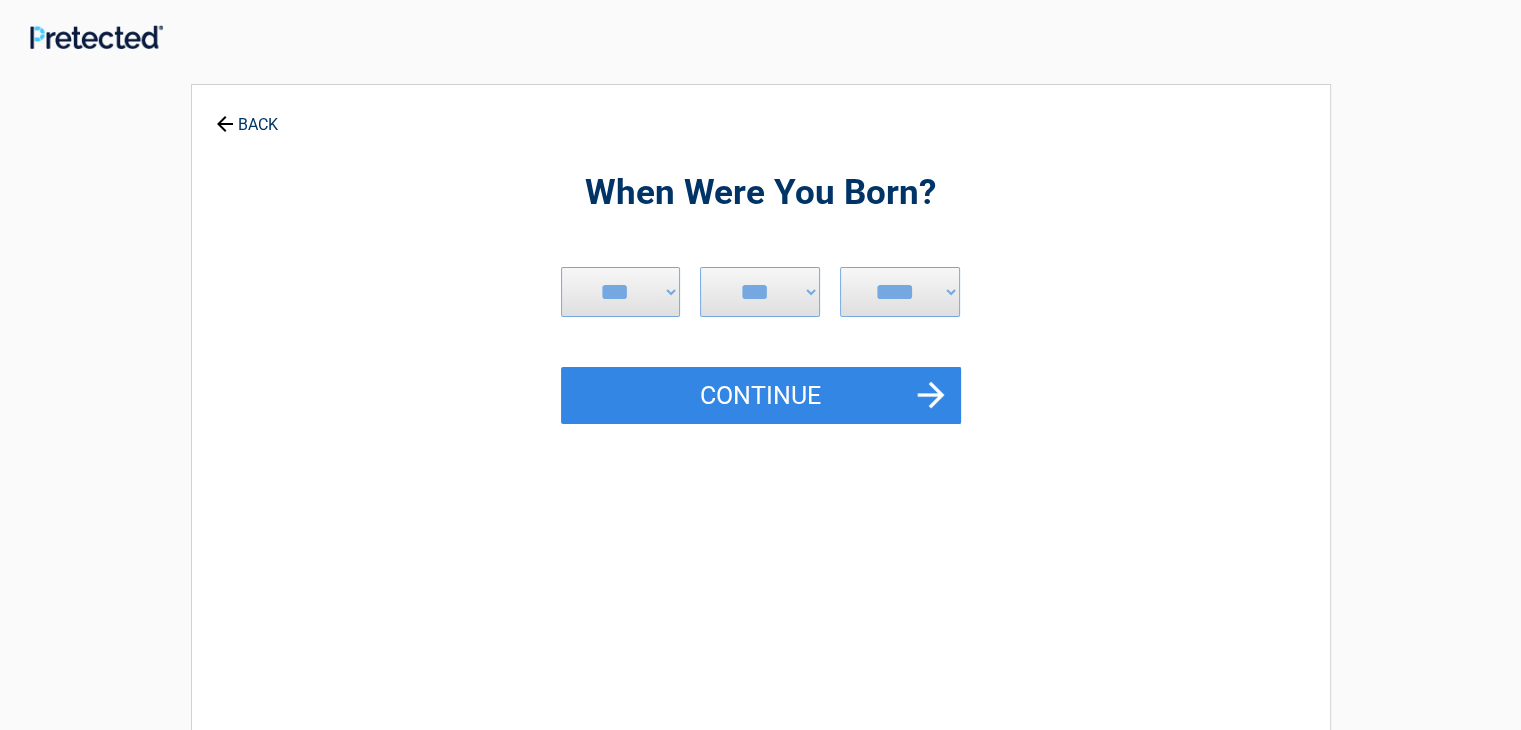 click on "*** * * * * * * * * * ** ** ** ** ** ** ** ** ** ** ** ** ** ** ** ** ** ** ** ** ** **" at bounding box center (760, 292) 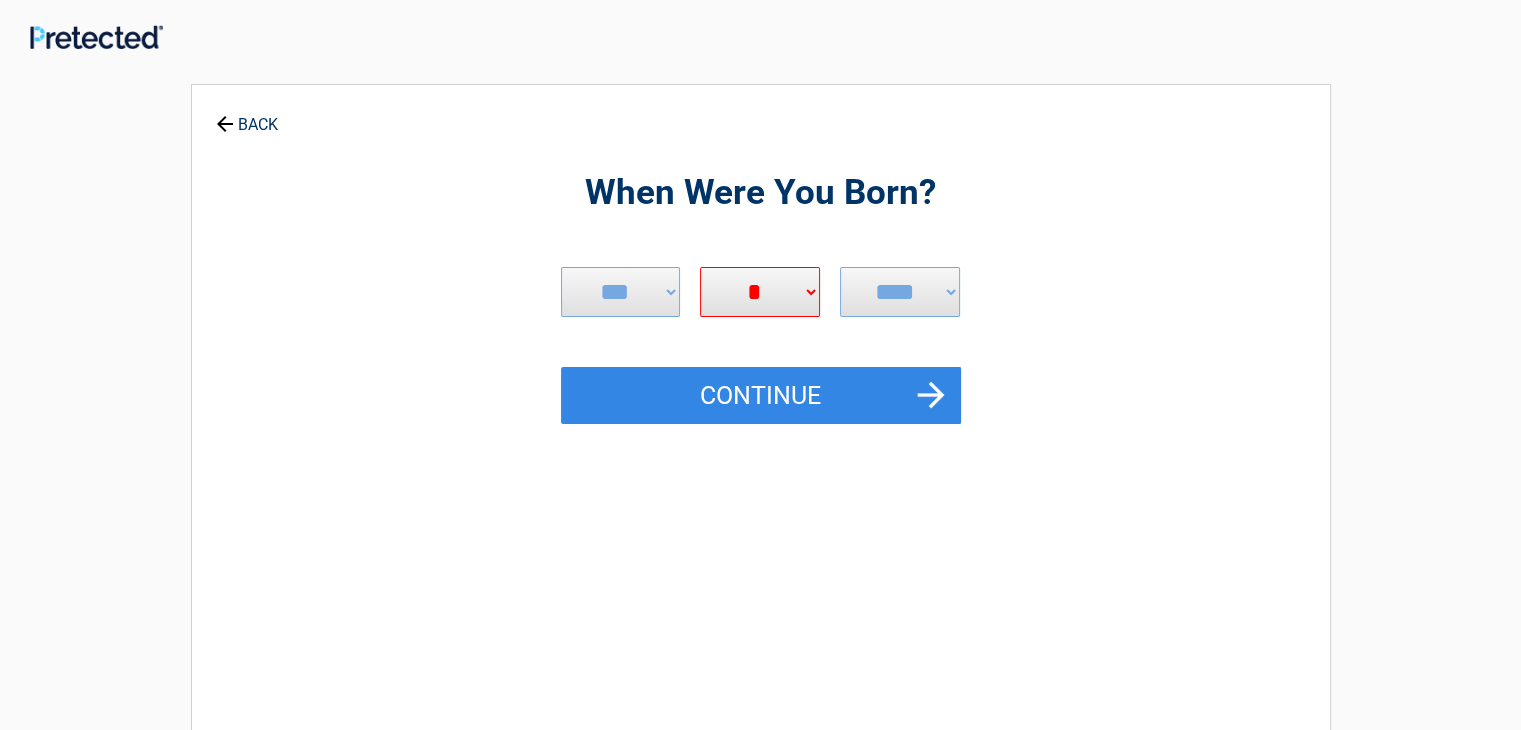 click on "*** * * * * * * * * * ** ** ** ** ** ** ** ** ** ** ** ** ** ** ** ** ** ** ** ** ** **" at bounding box center (760, 292) 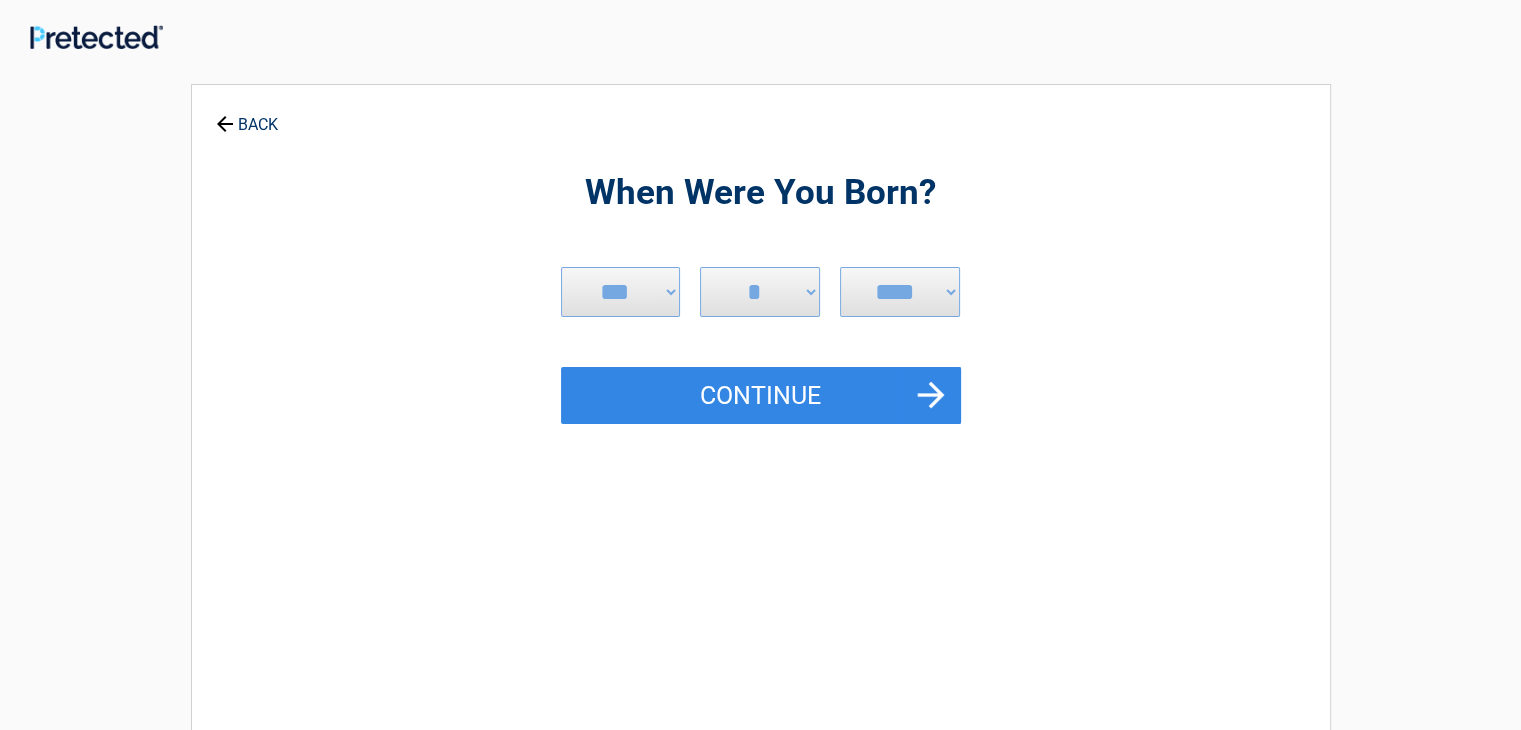 click on "*** * * * * * * * * * ** ** ** ** ** ** ** ** ** ** ** ** ** ** ** ** ** ** ** ** ** **" at bounding box center [760, 292] 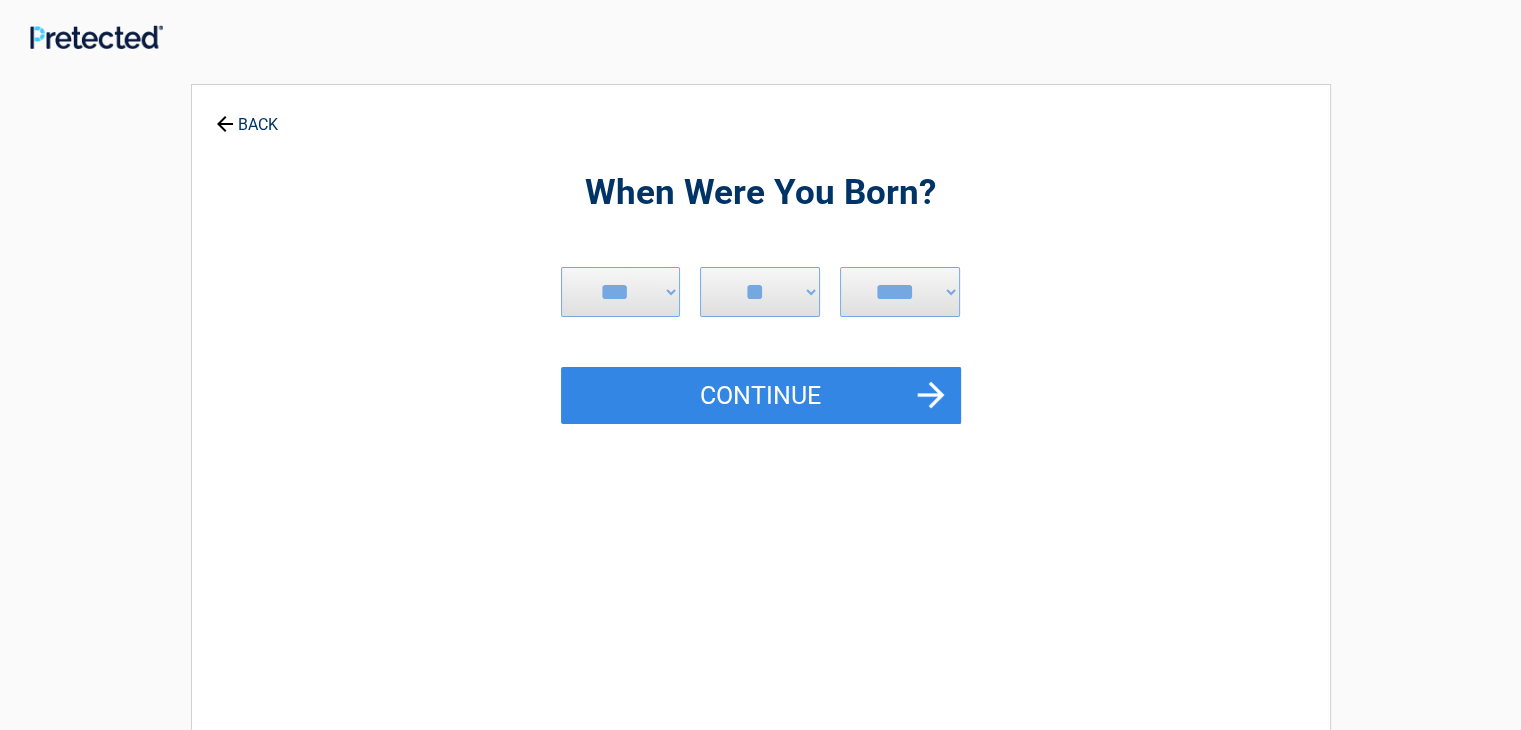 click on "*** * * * * * * * * * ** ** ** ** ** ** ** ** ** ** ** ** ** ** ** ** ** ** ** ** ** **" at bounding box center [760, 292] 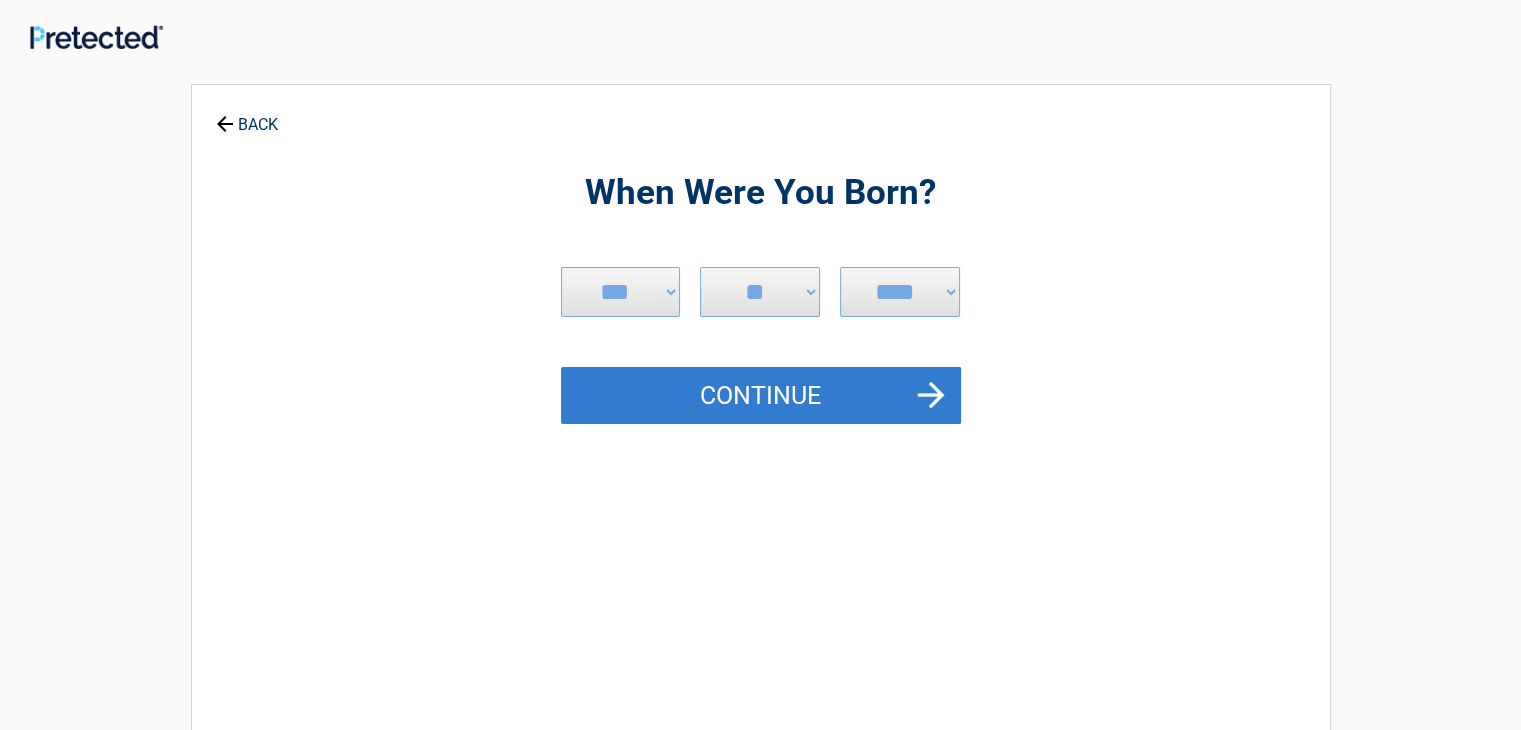 click on "Continue" at bounding box center [761, 396] 